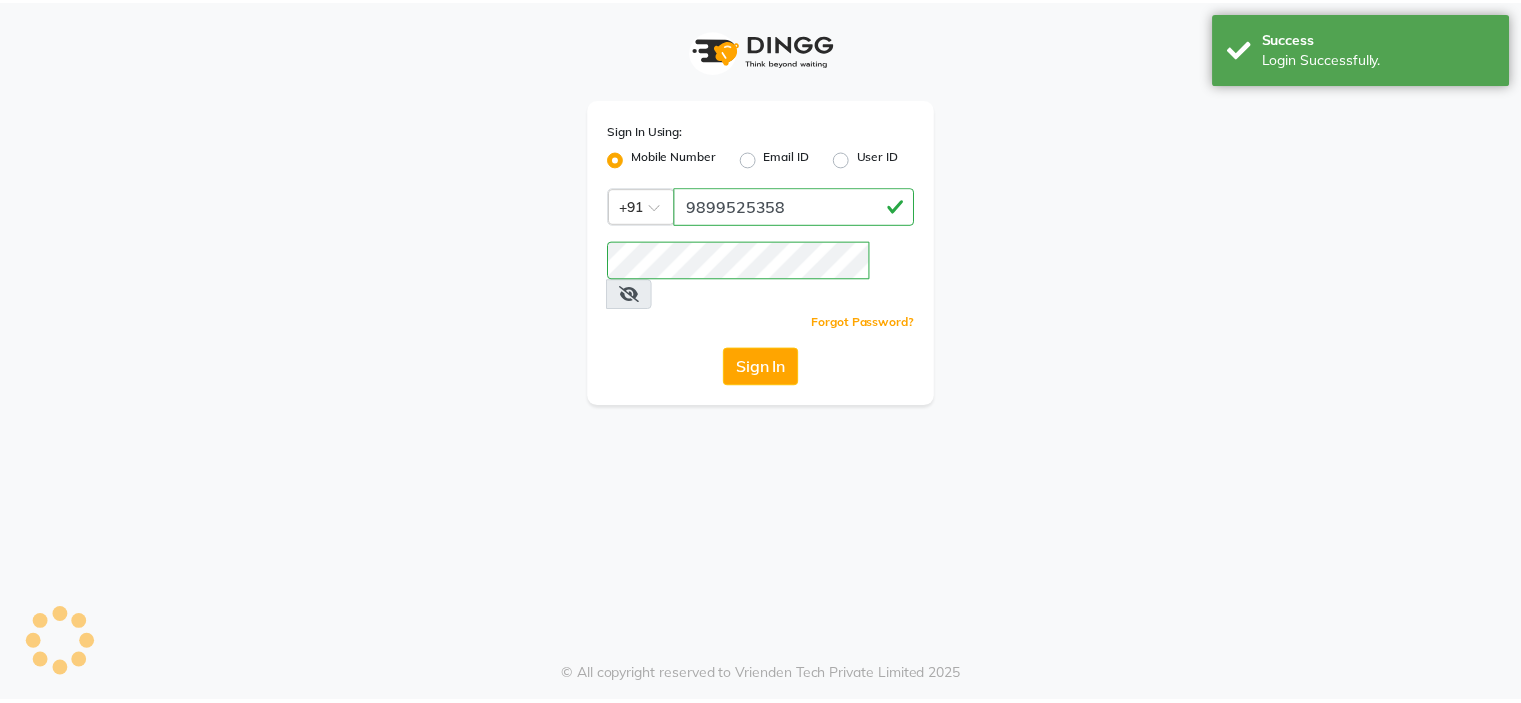scroll, scrollTop: 0, scrollLeft: 0, axis: both 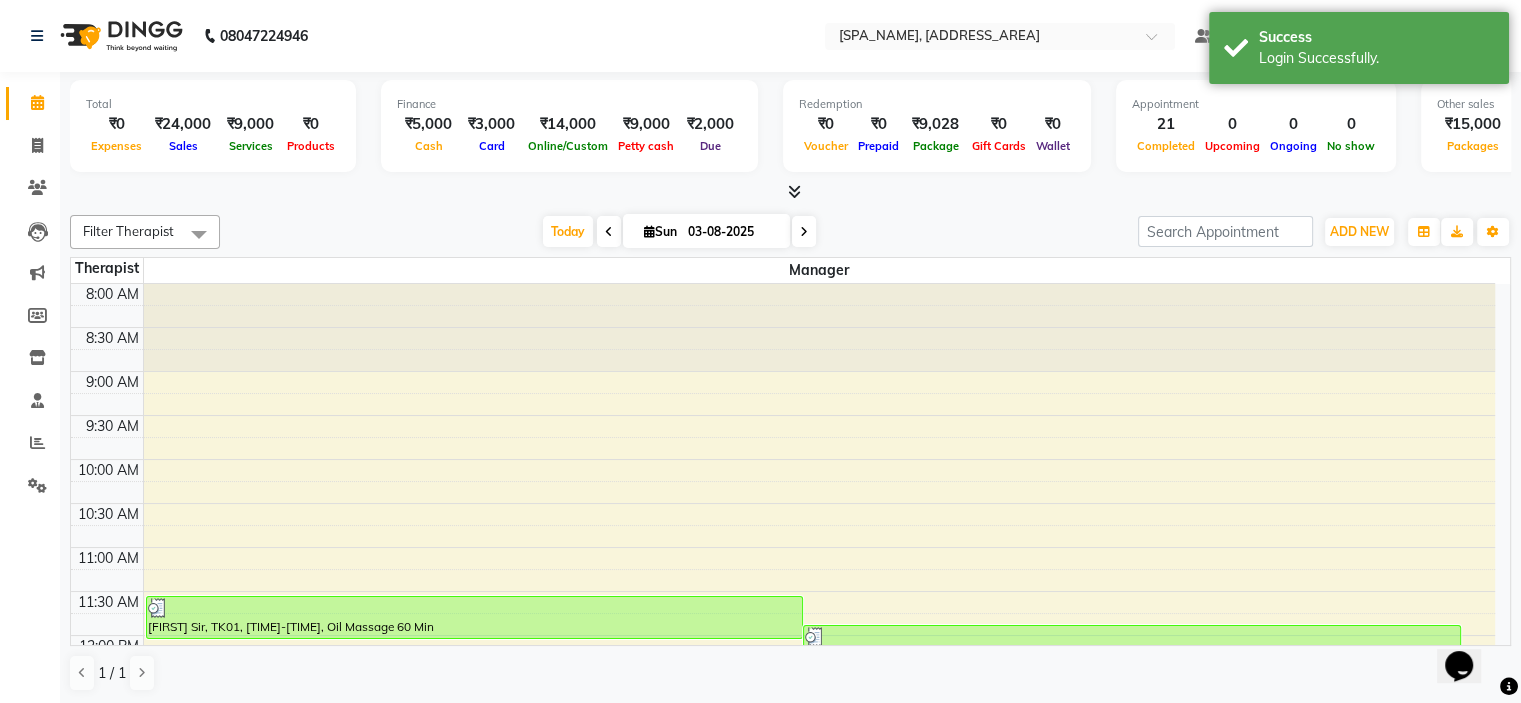 click on "08047224946 Select Location × Eli Spa 2 , Lajpat Nagar Part 2 Default Panel My Panel English ENGLISH Español العربية मराठी हिंदी ગુજરાતી தமிழ் 中文 Notifications nothing to show Afsar Saifi Manage Profile Change Password Sign out  Version:3.15.11" 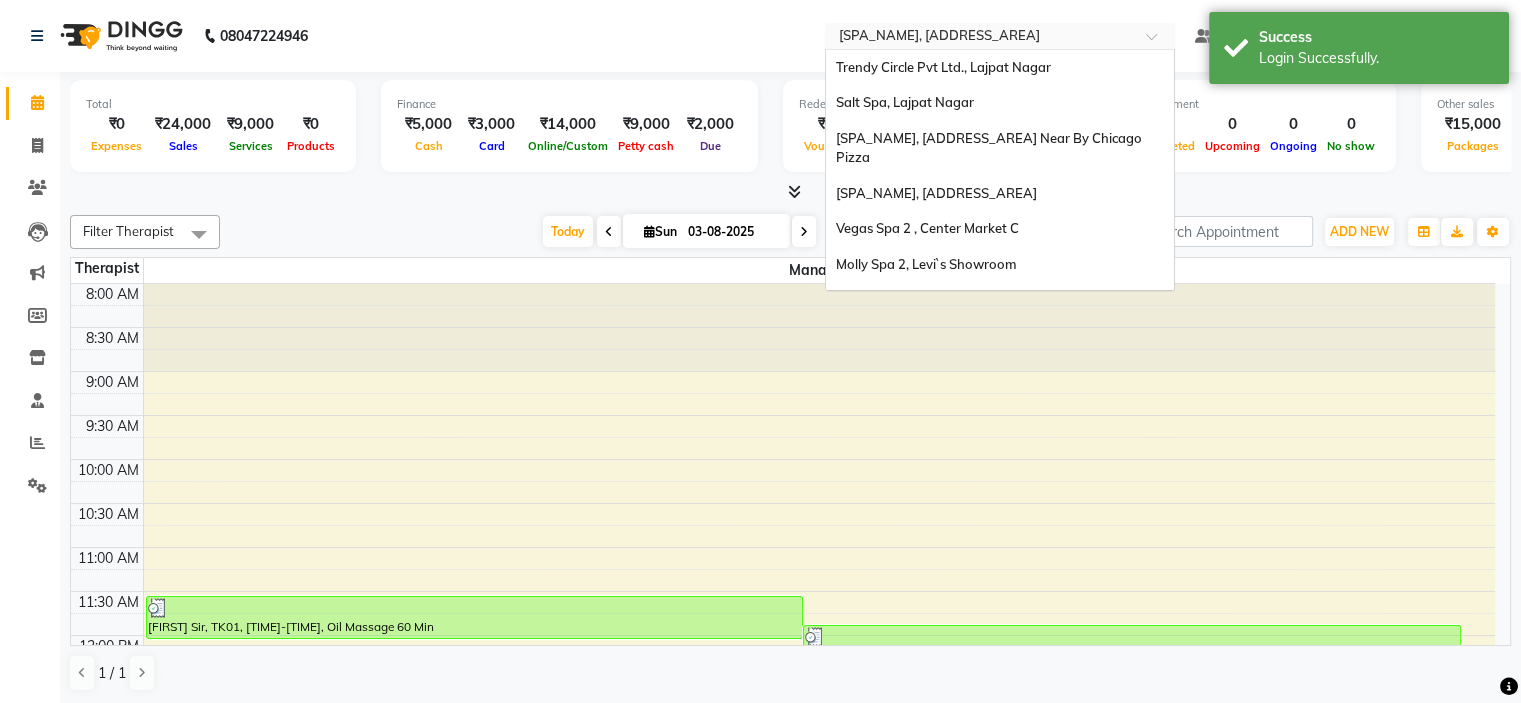 click at bounding box center [980, 38] 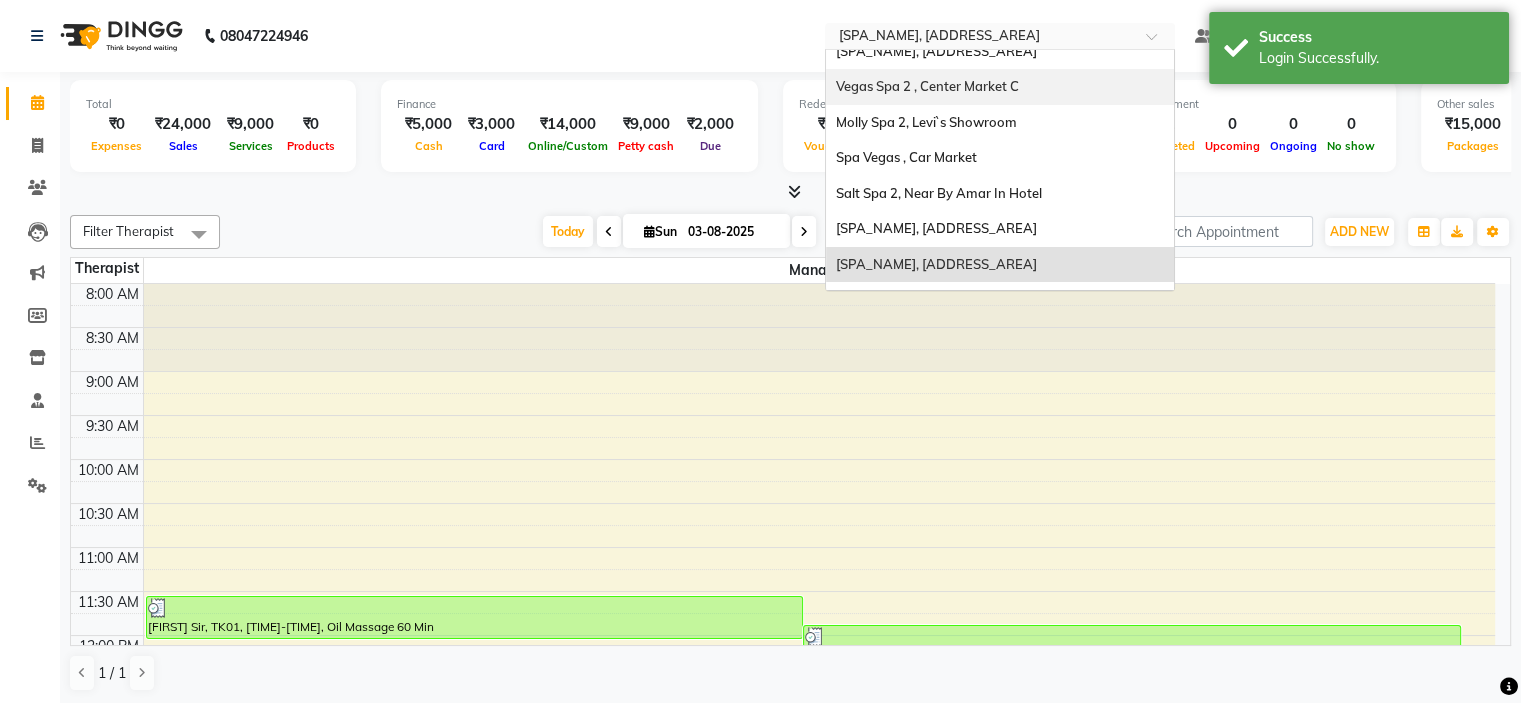 scroll, scrollTop: 107, scrollLeft: 0, axis: vertical 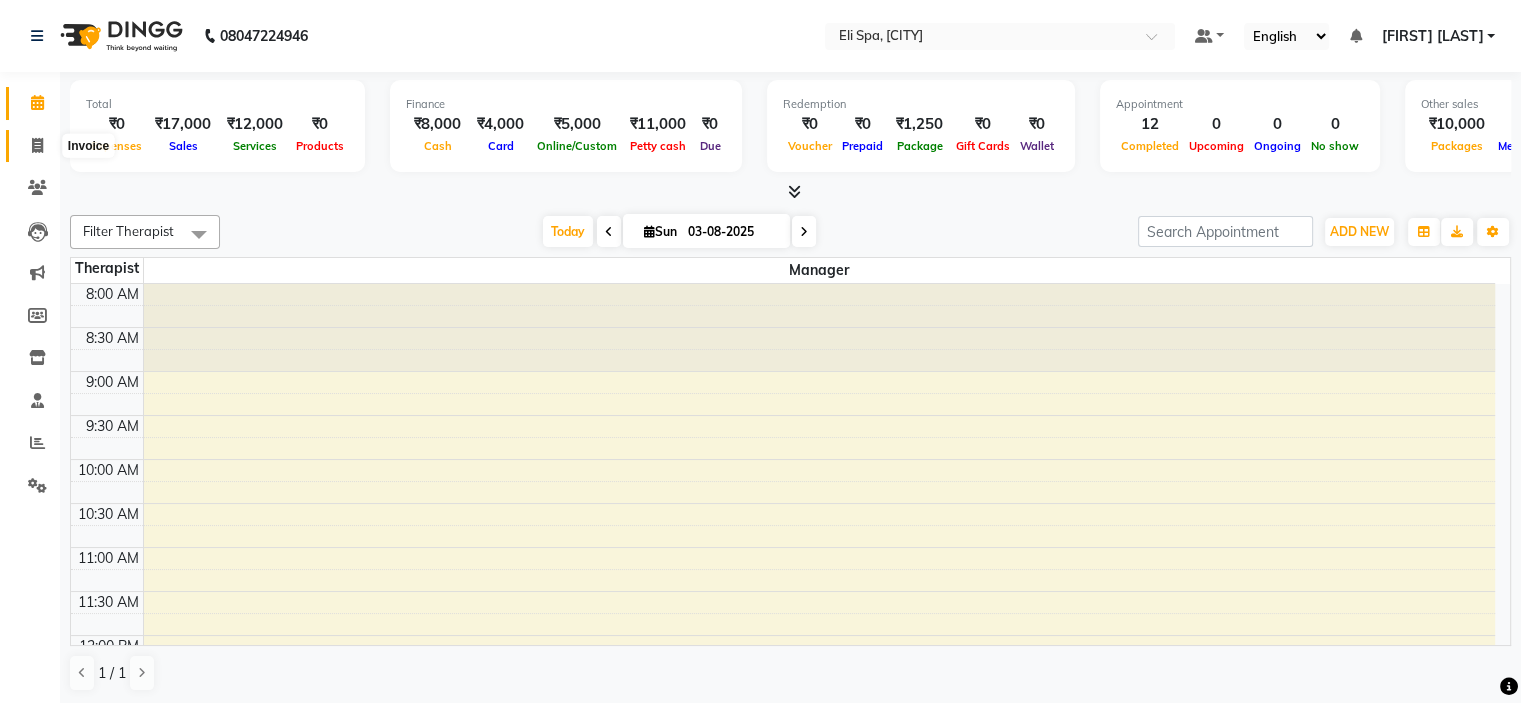 click 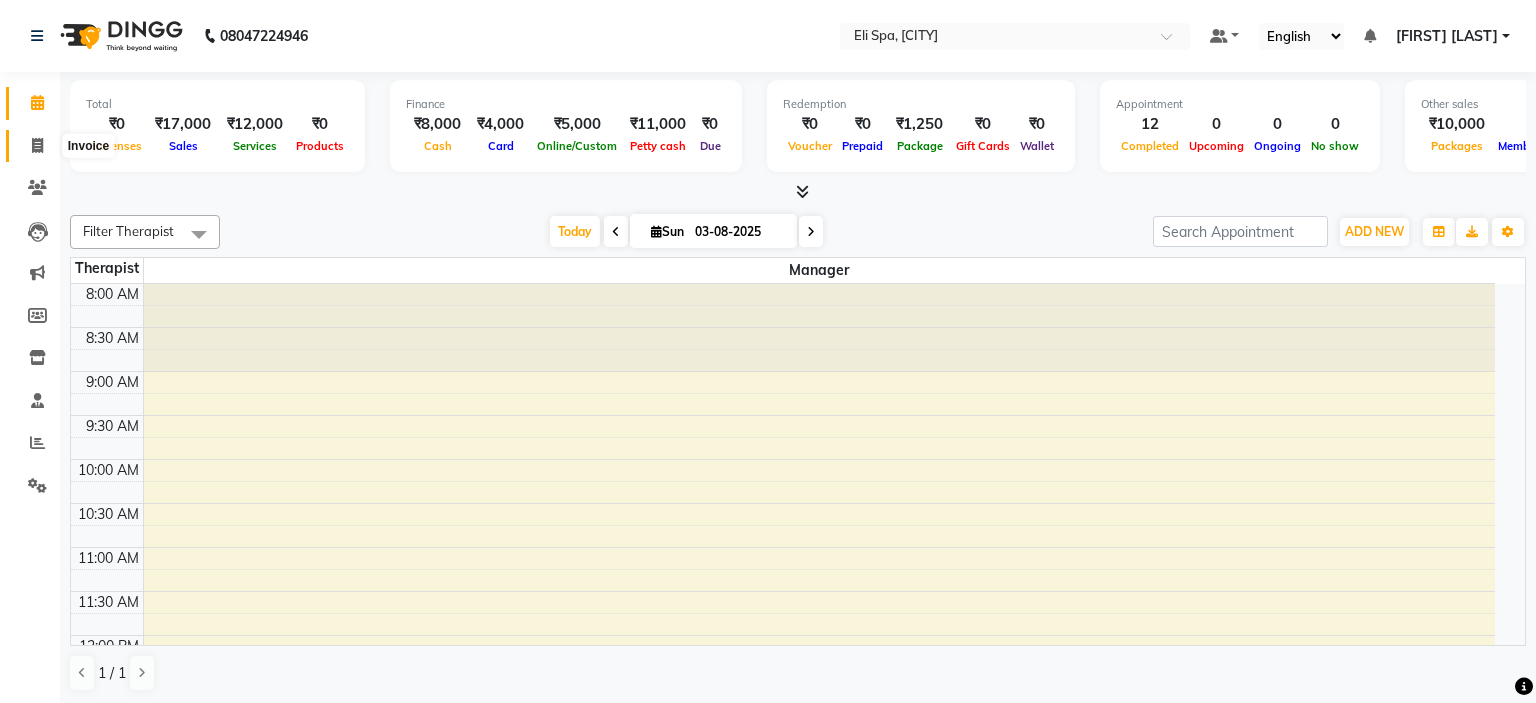 select on "service" 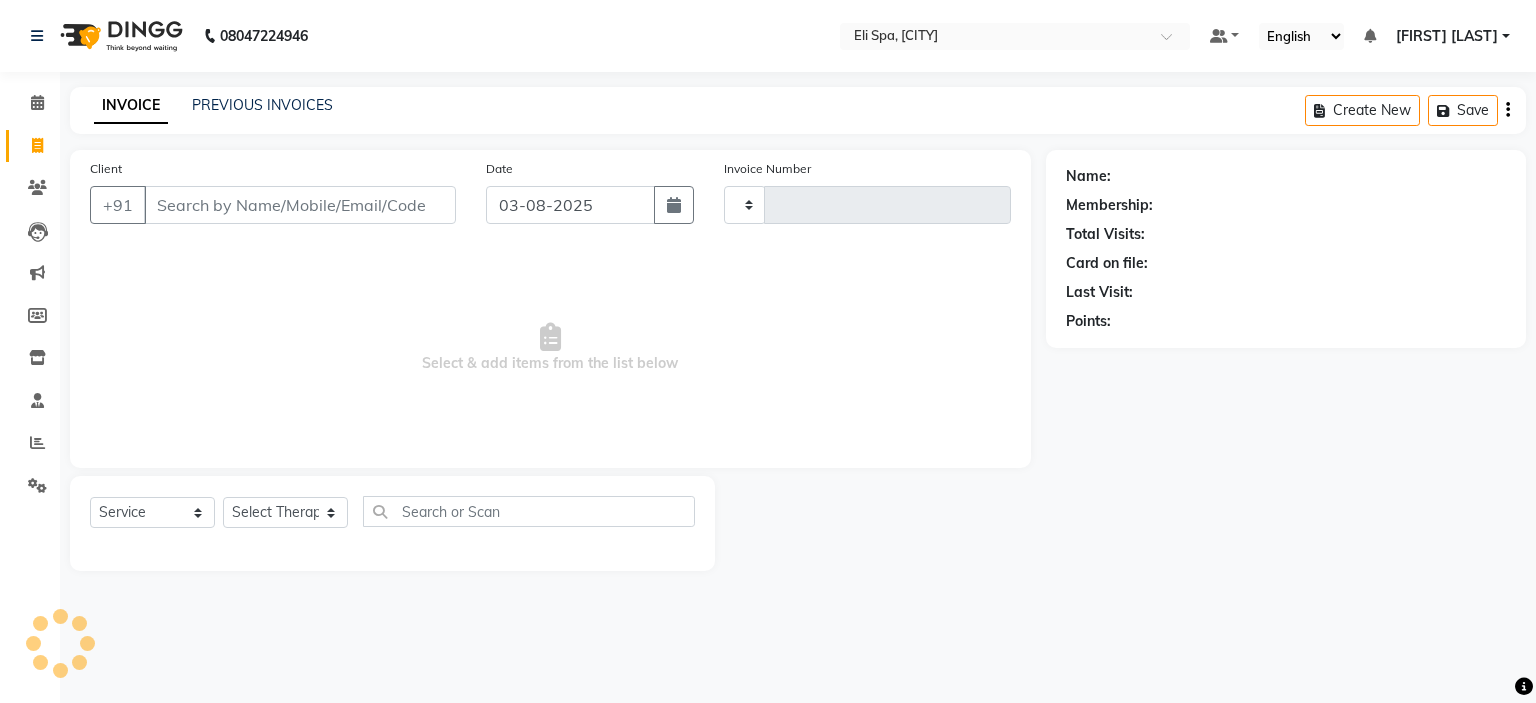 type on "1327" 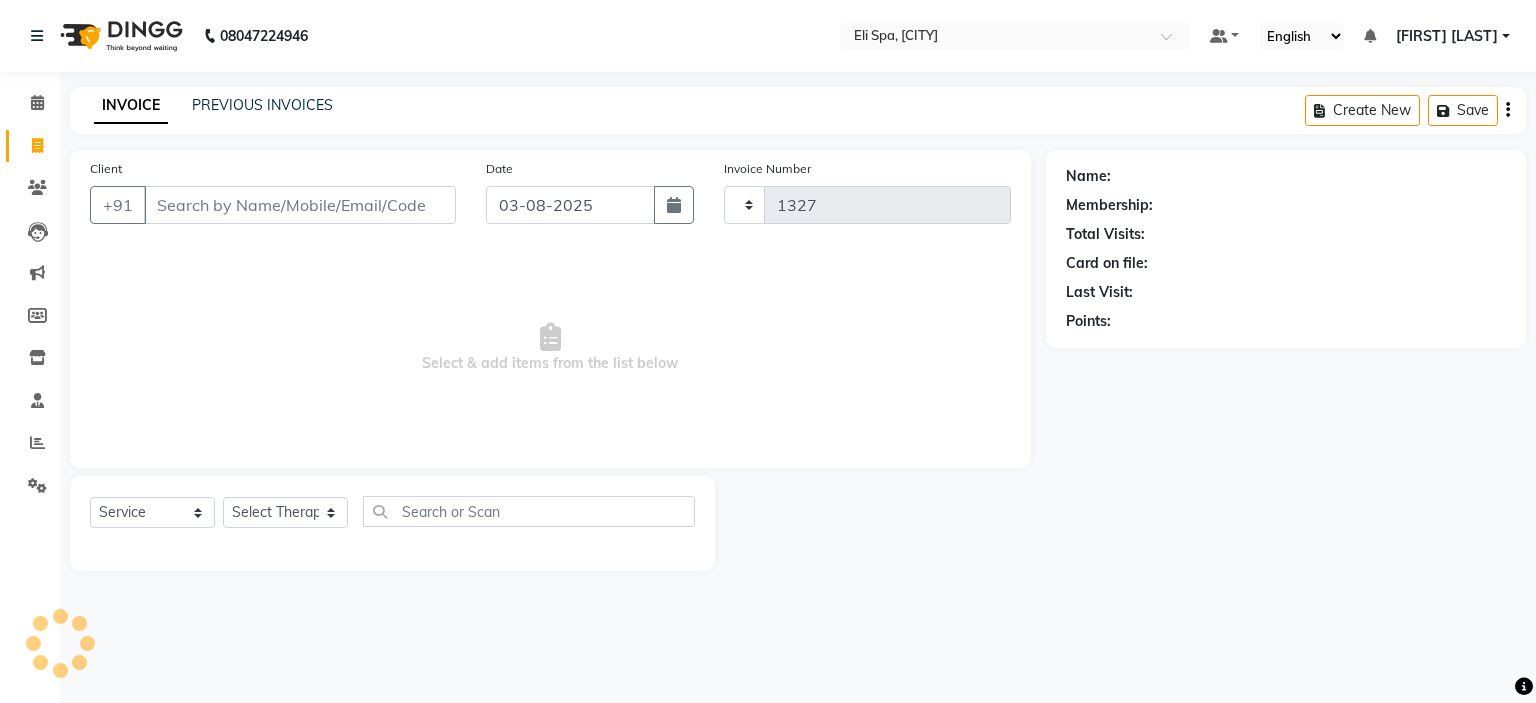 select on "7605" 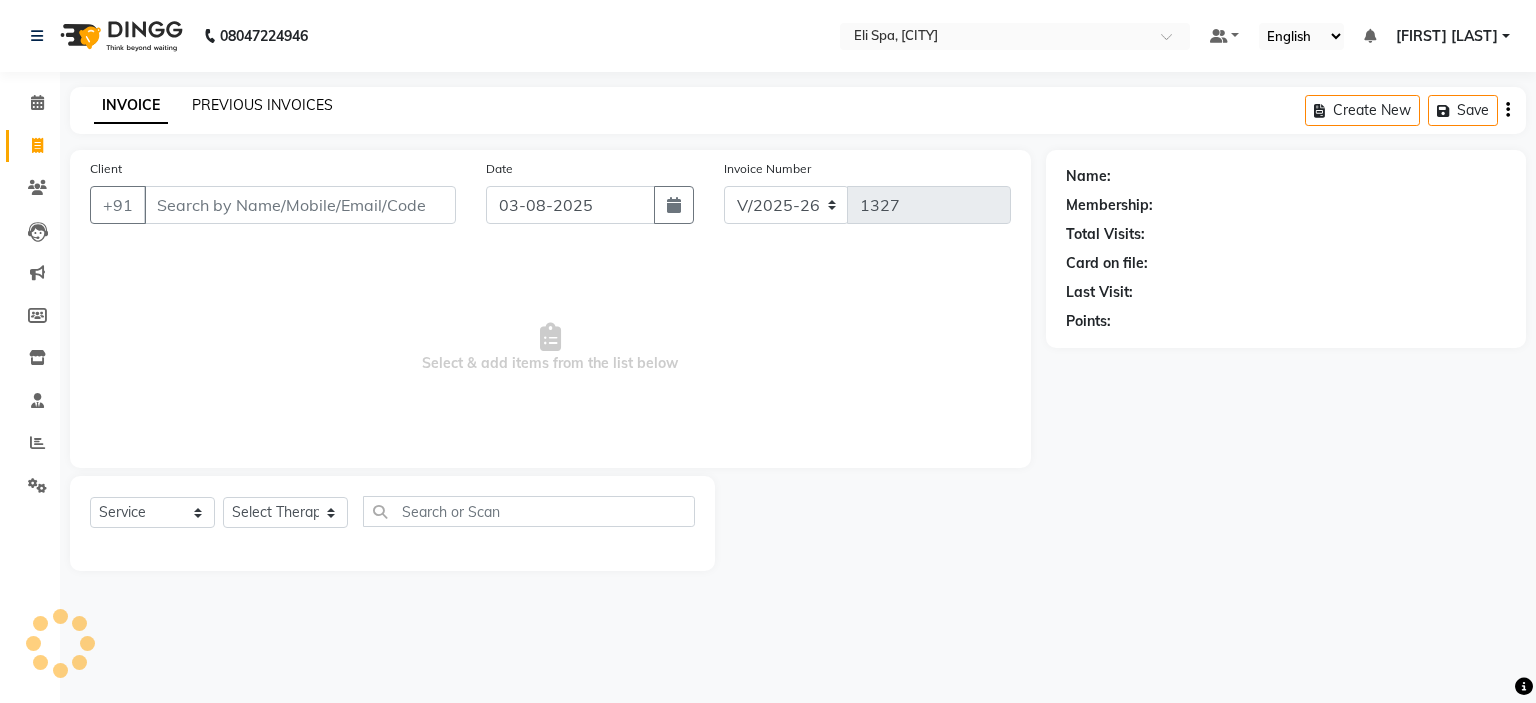 click on "PREVIOUS INVOICES" 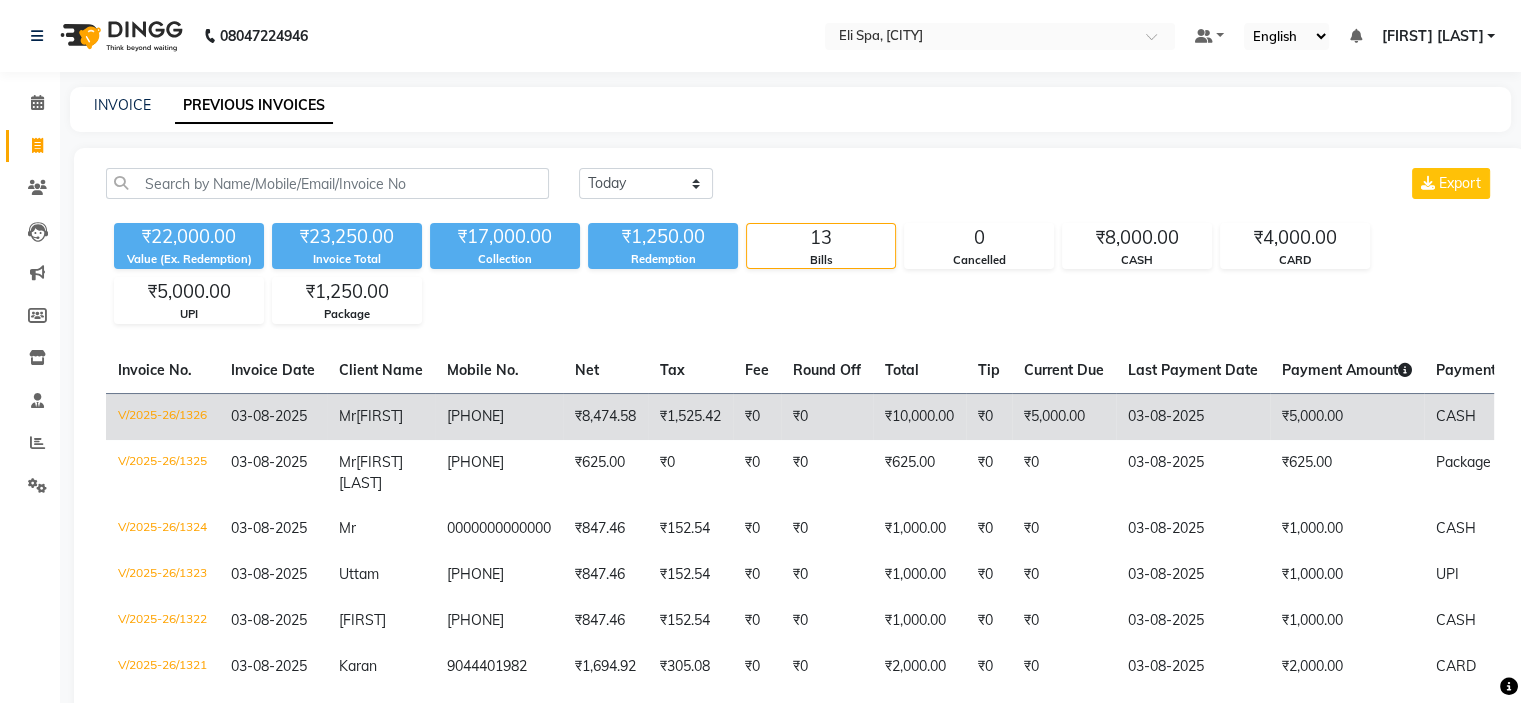 click on "₹0" 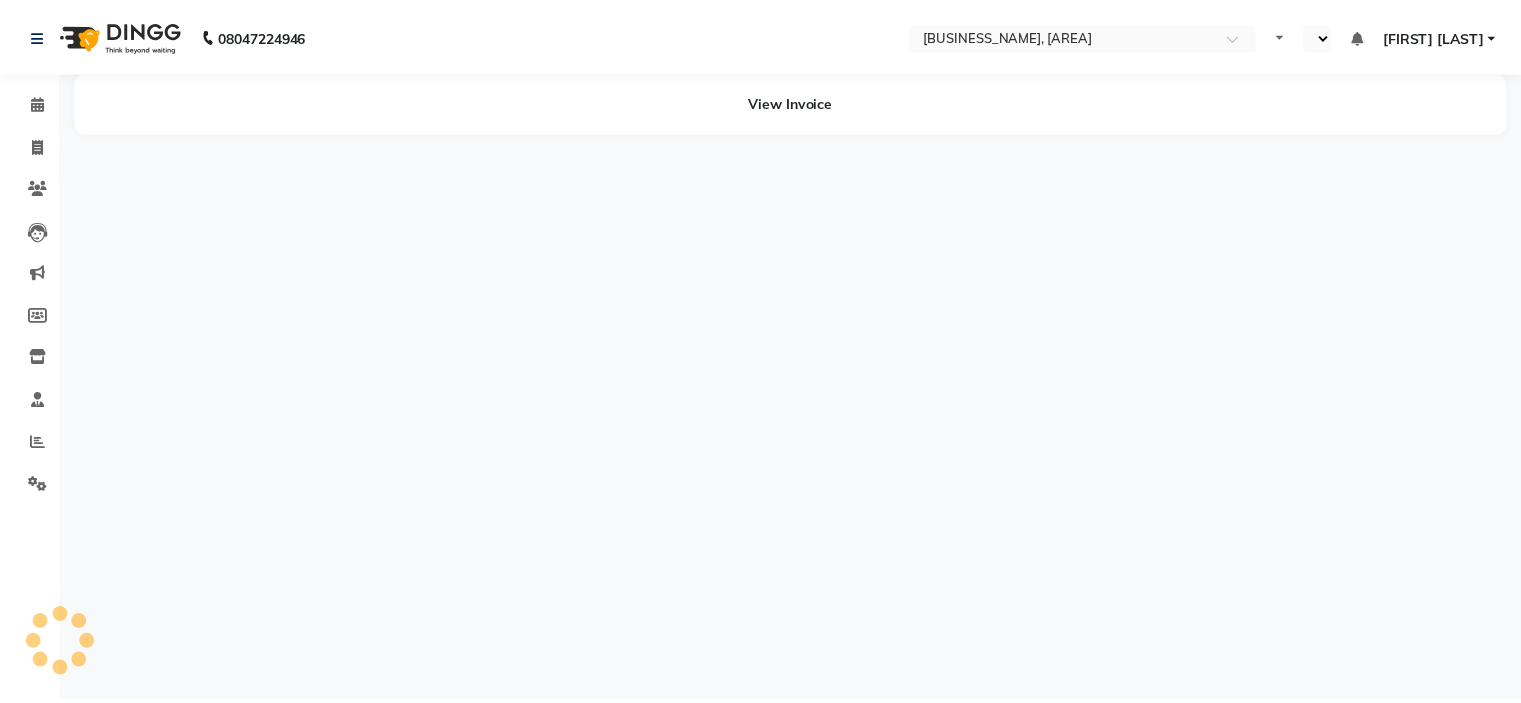 scroll, scrollTop: 0, scrollLeft: 0, axis: both 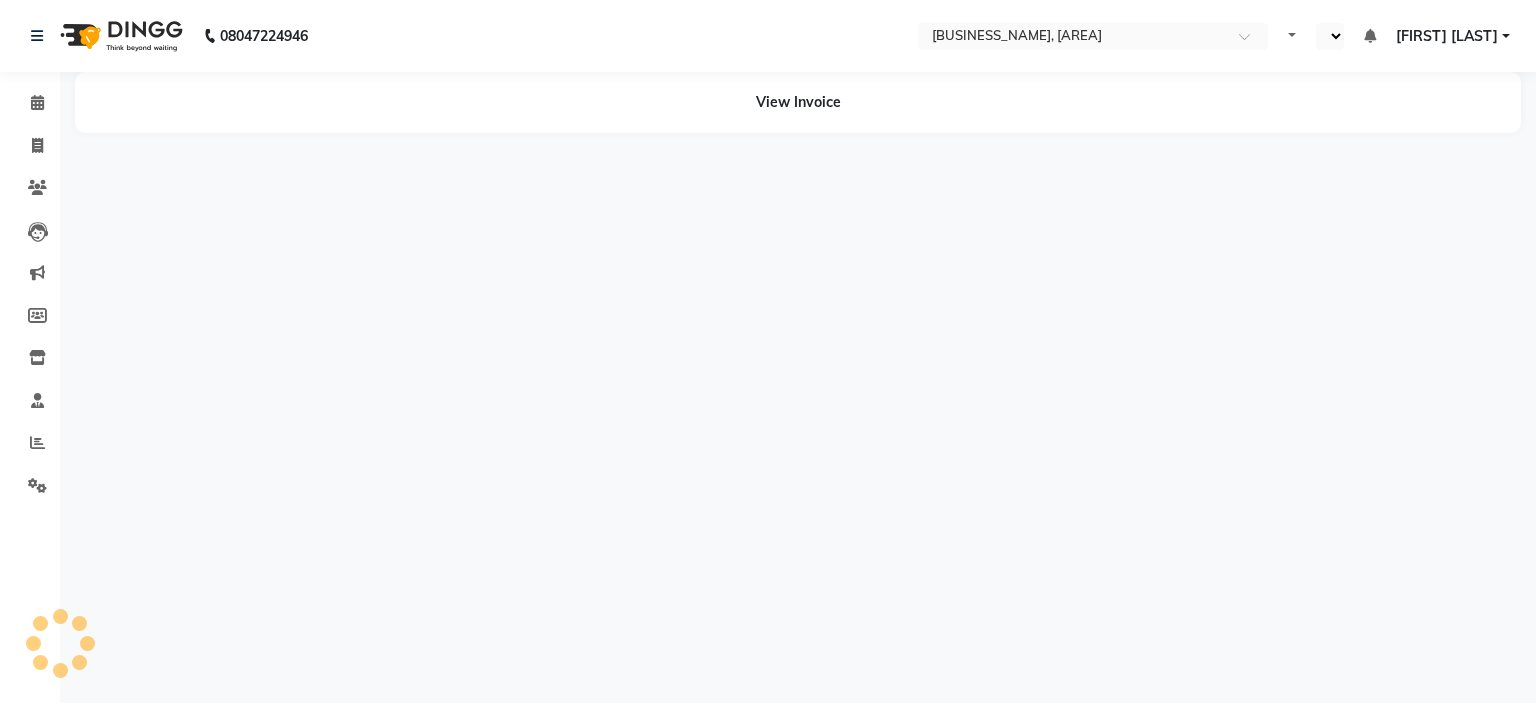 select on "en" 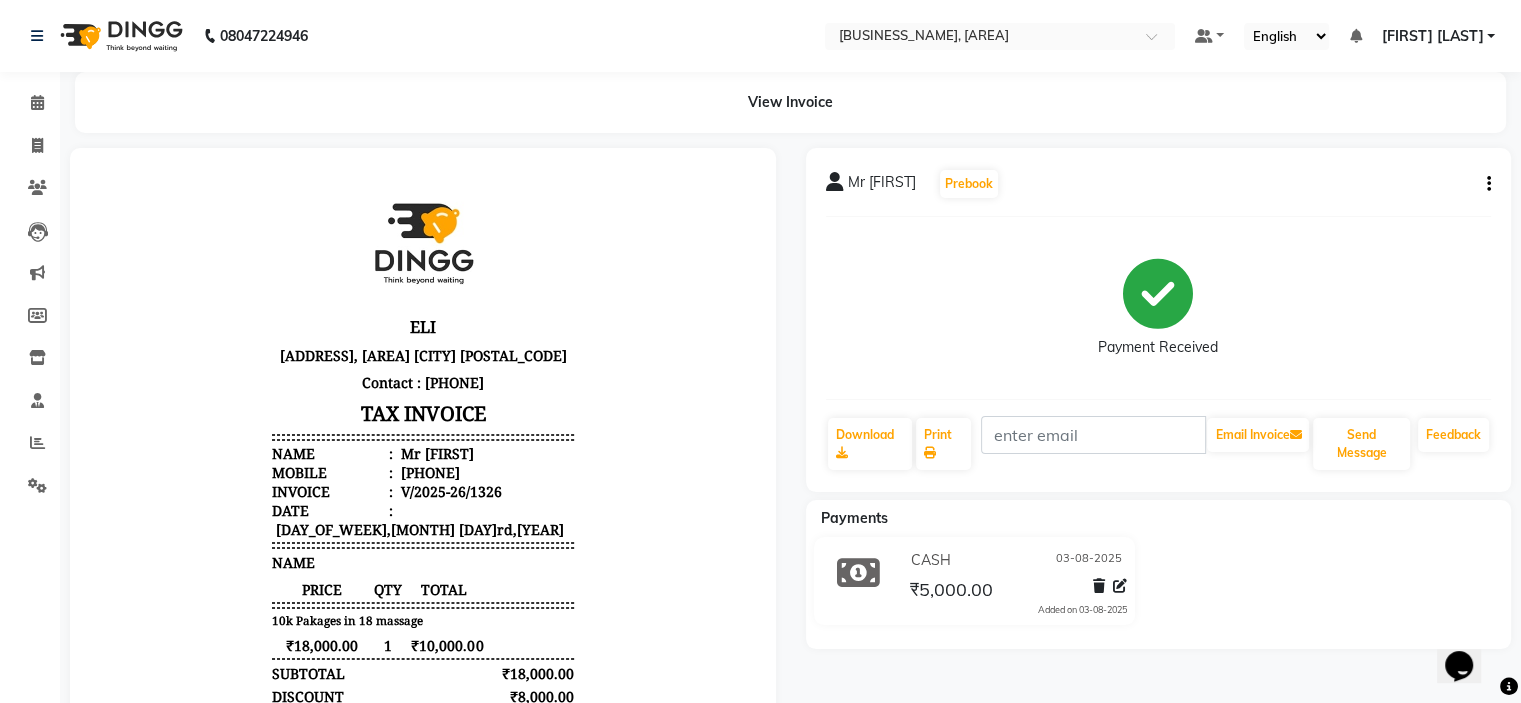 scroll, scrollTop: 0, scrollLeft: 0, axis: both 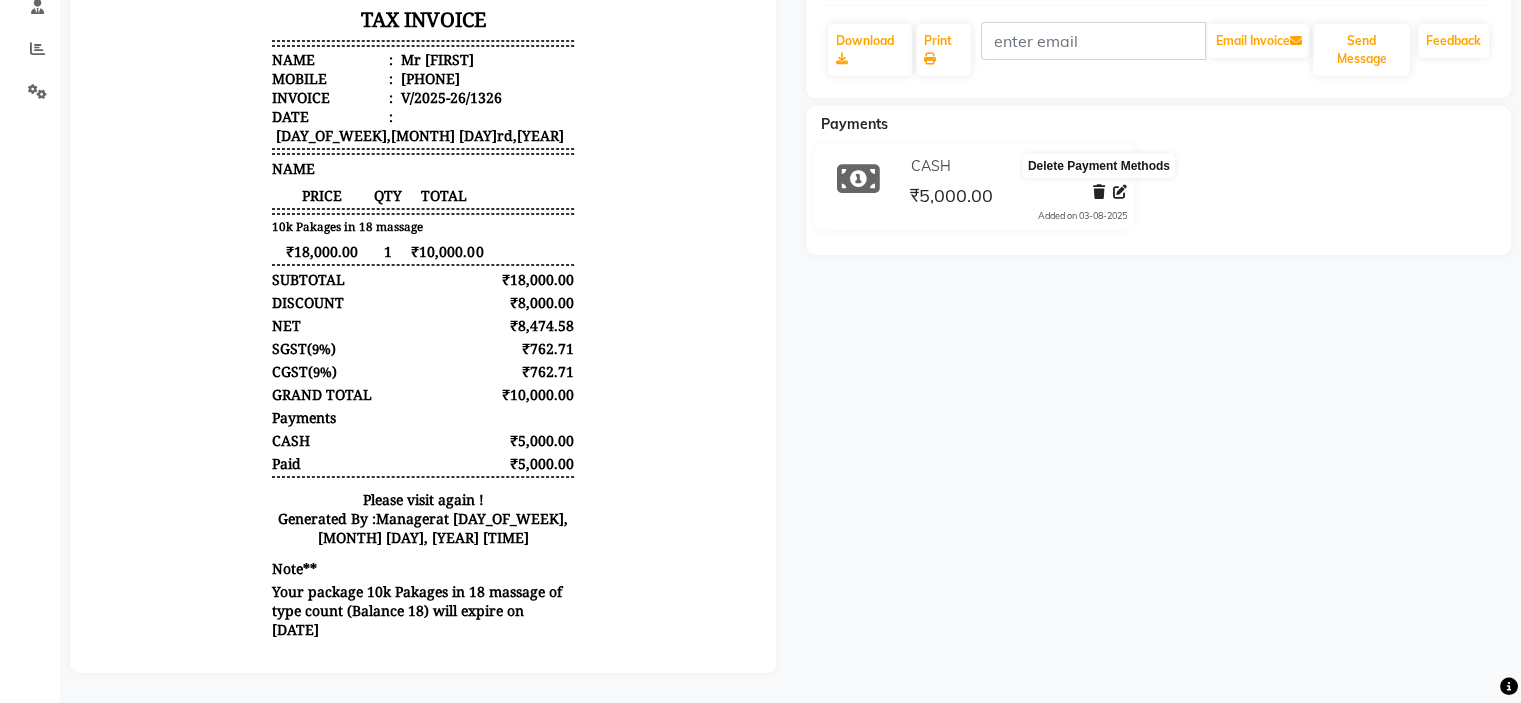 click 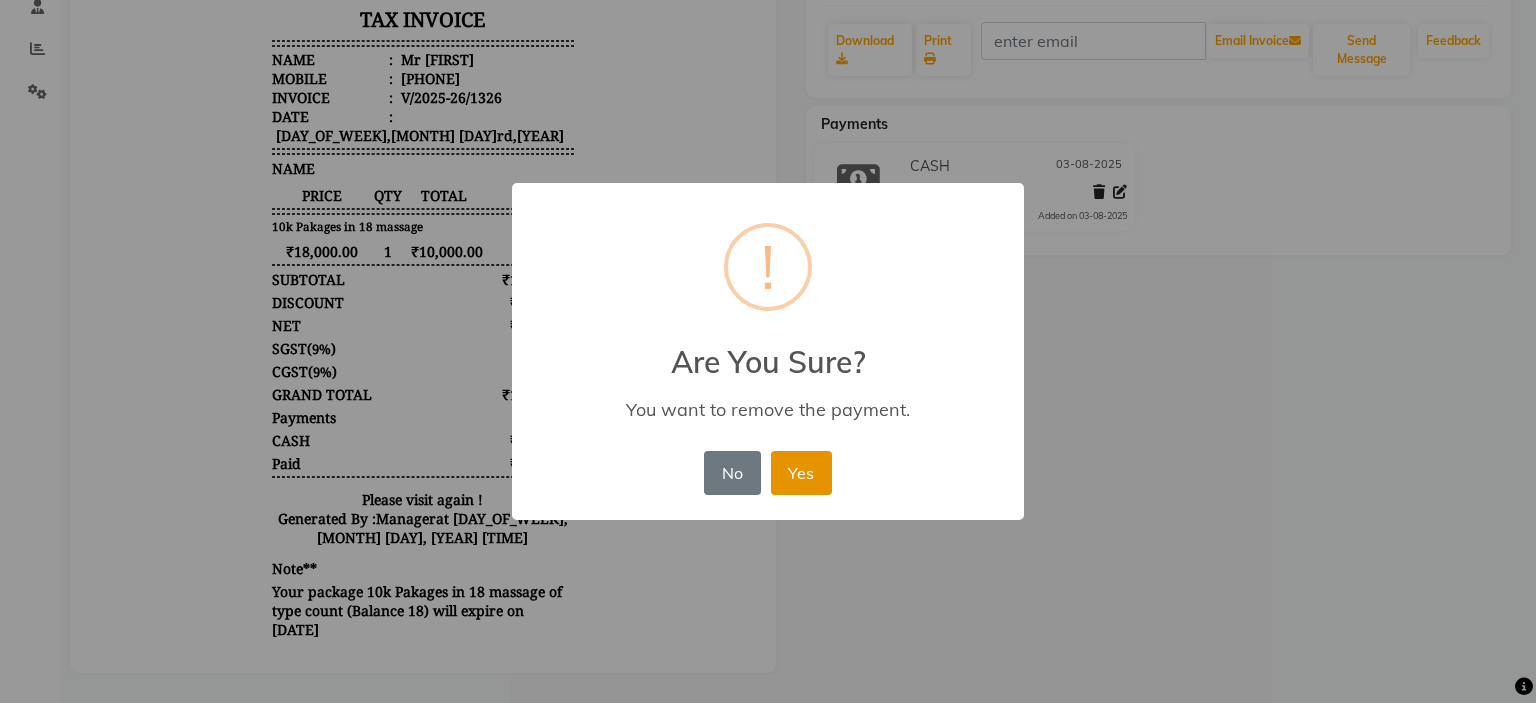 click on "Yes" at bounding box center (801, 473) 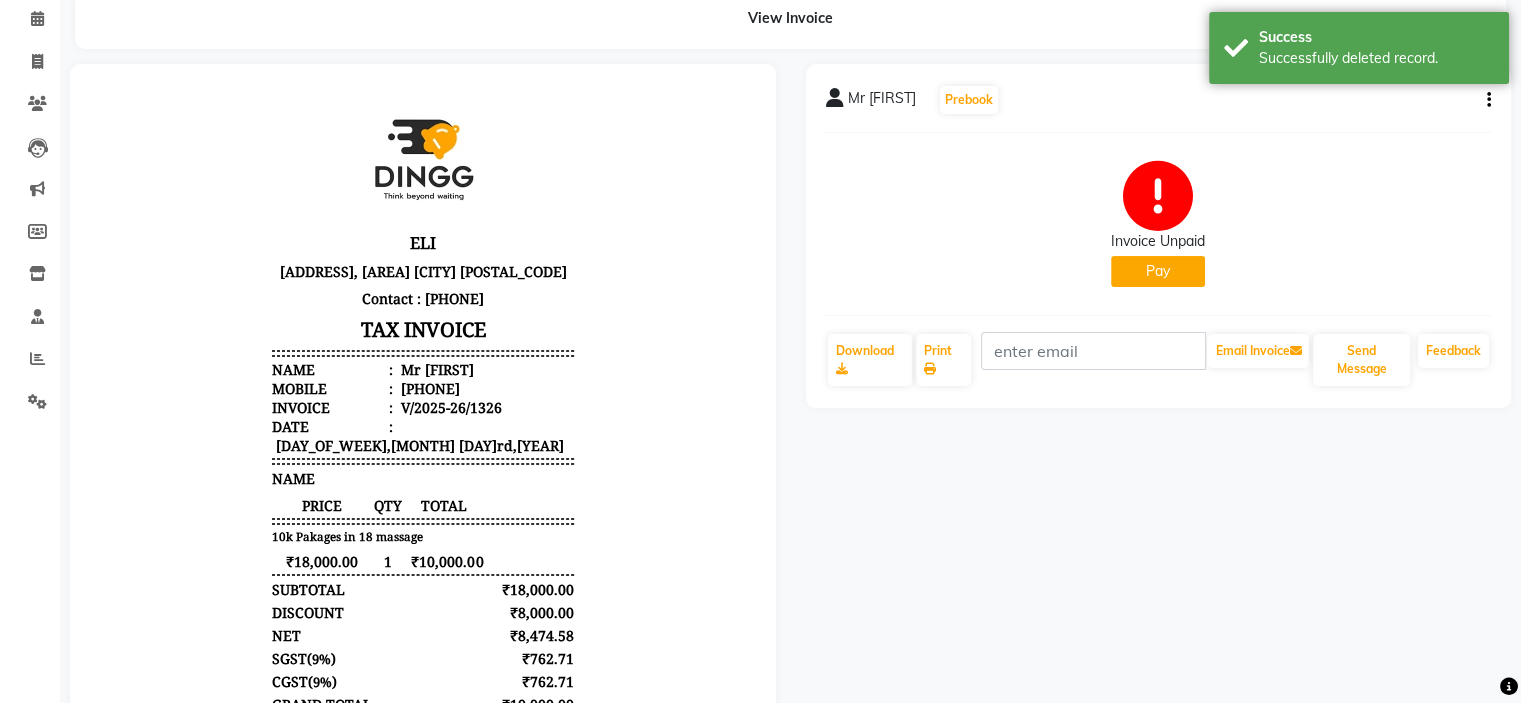 scroll, scrollTop: 80, scrollLeft: 0, axis: vertical 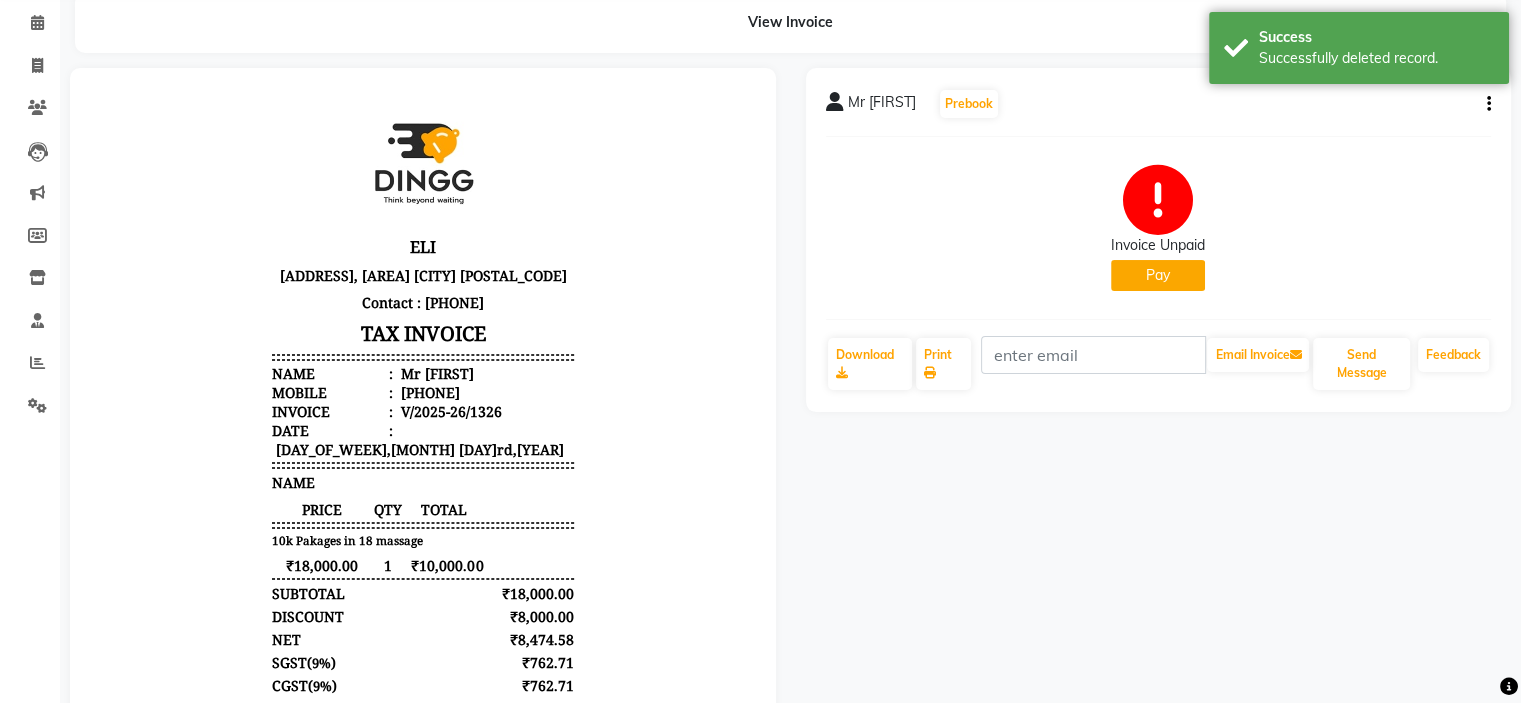 click on "Pay" 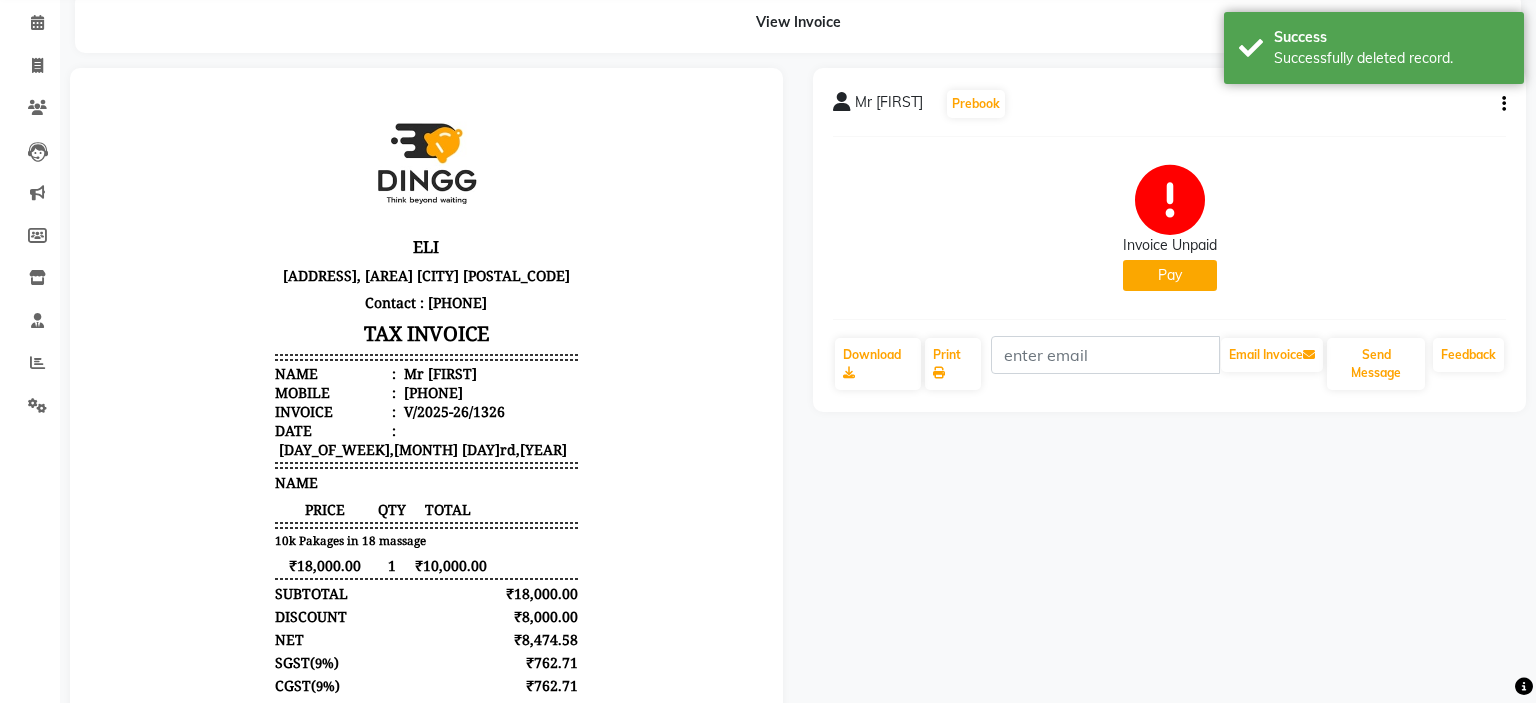 select on "1" 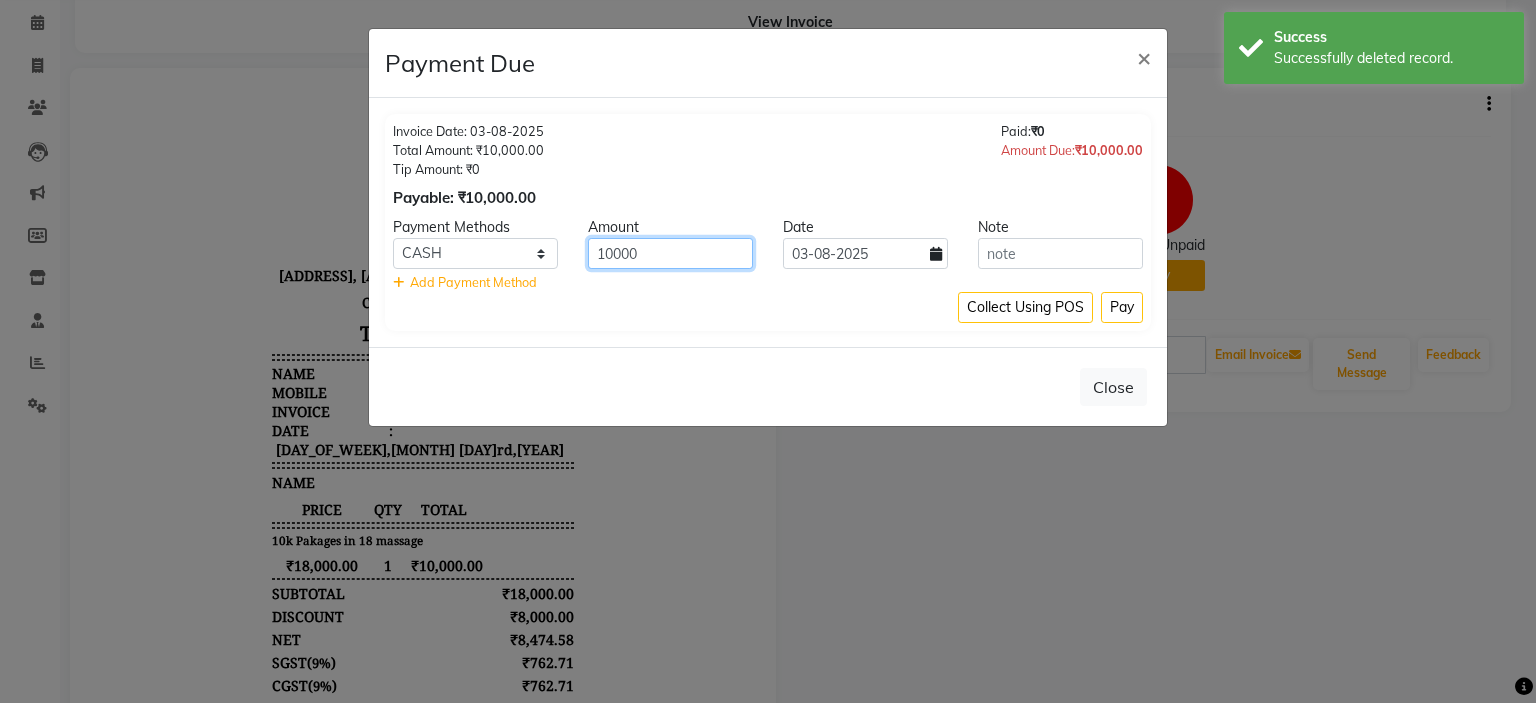 drag, startPoint x: 722, startPoint y: 252, endPoint x: 373, endPoint y: 311, distance: 353.95197 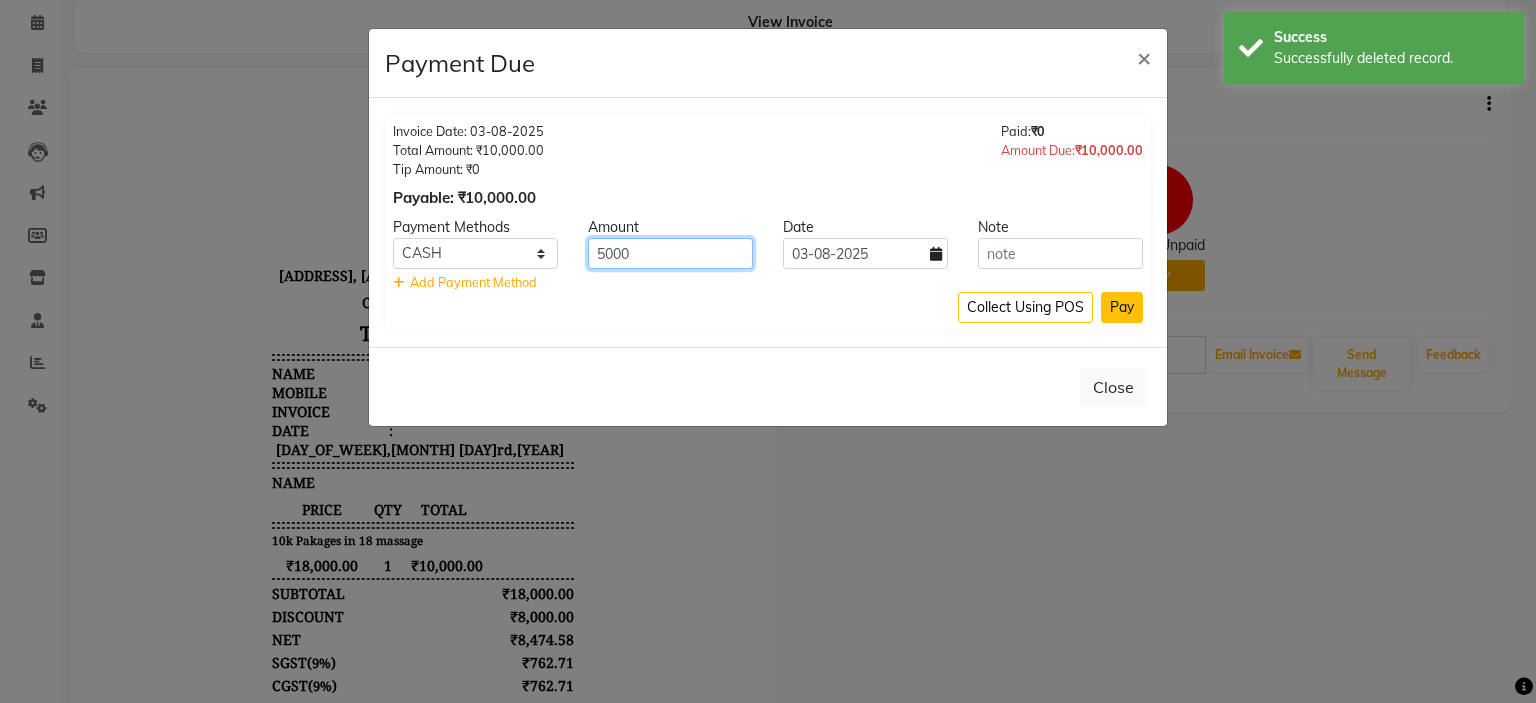 type on "5000" 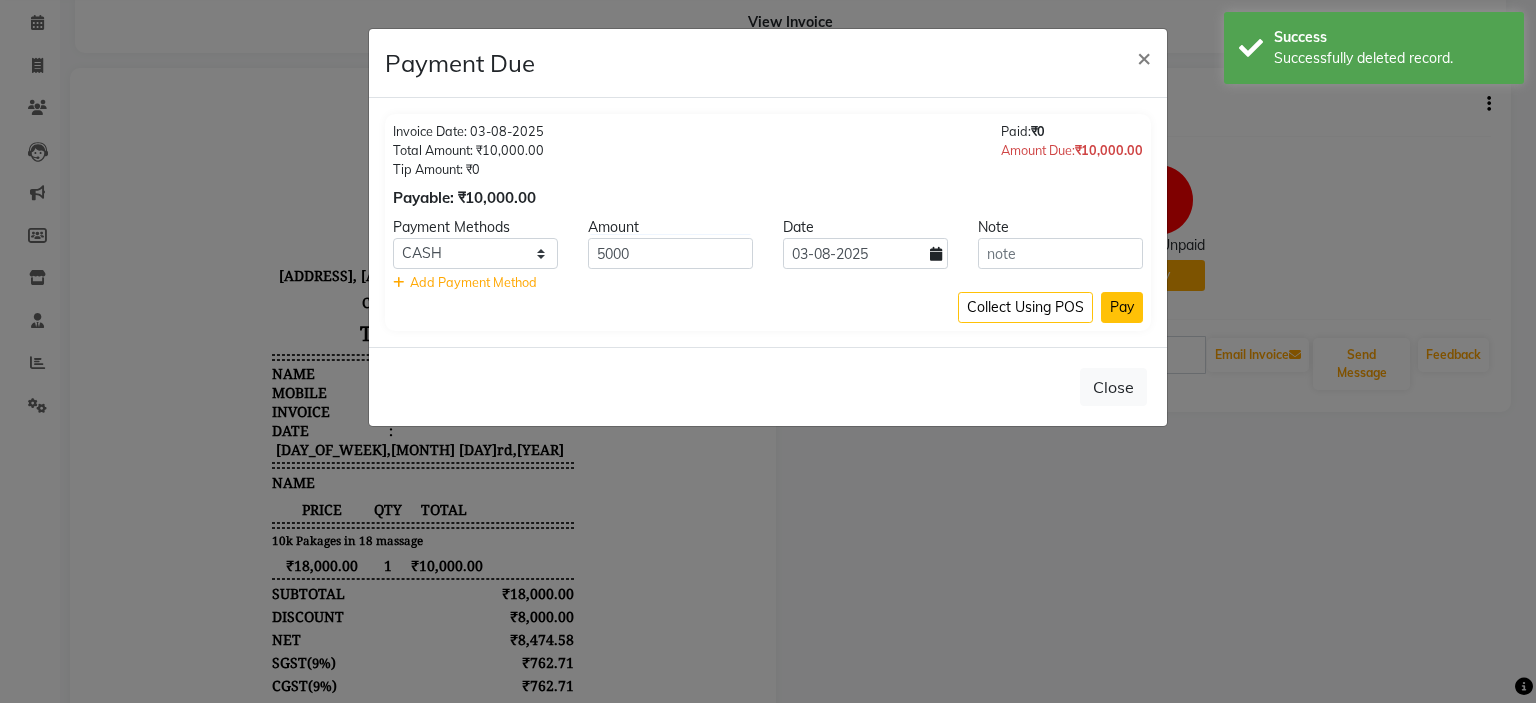 click on "Pay" 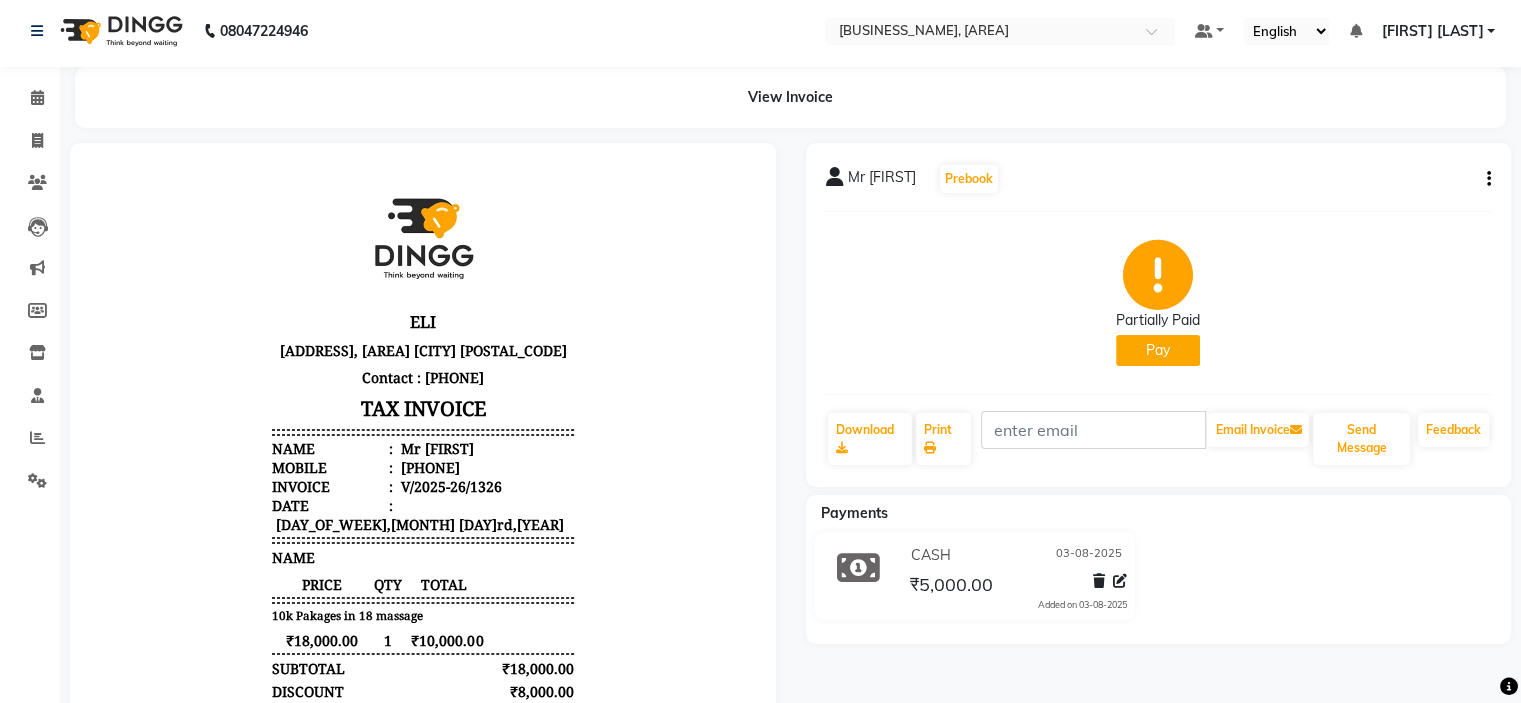 scroll, scrollTop: 0, scrollLeft: 0, axis: both 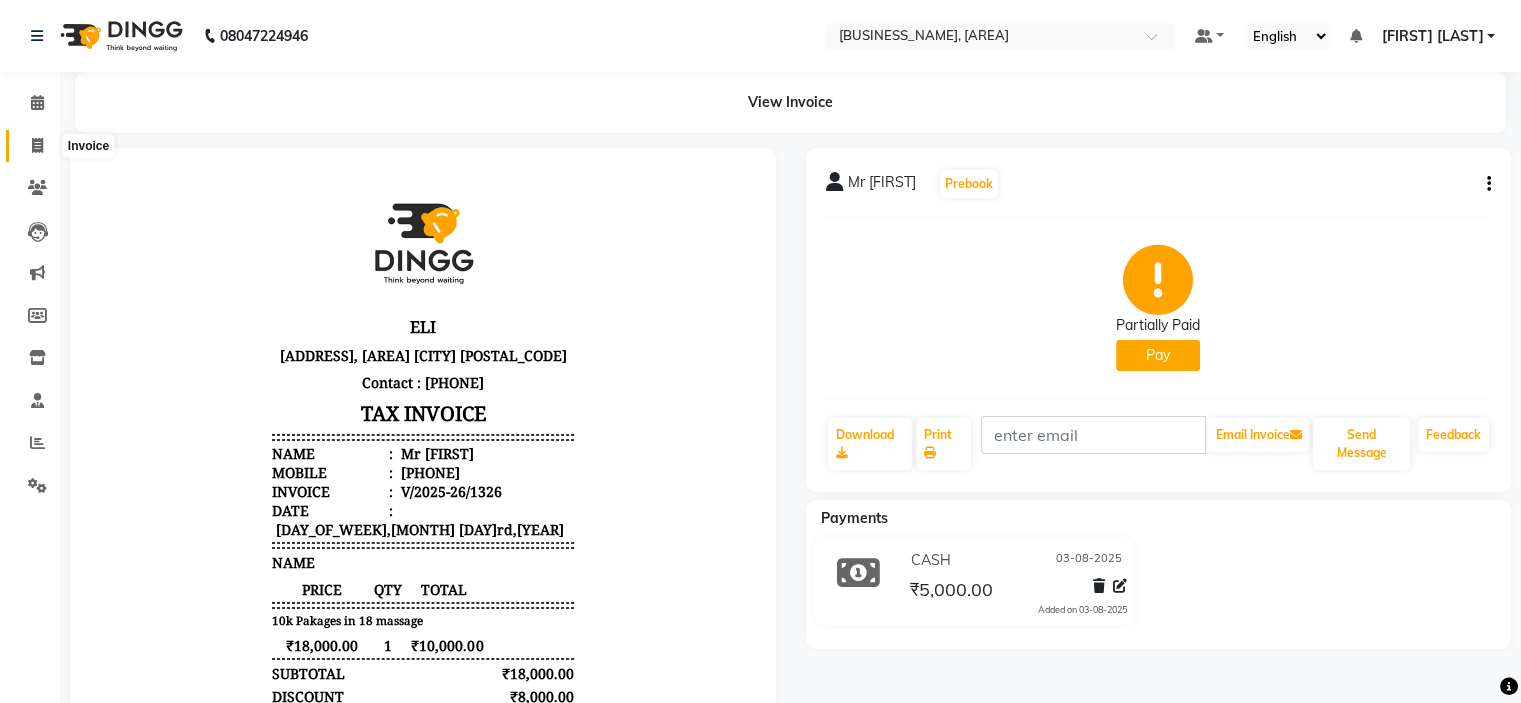 click 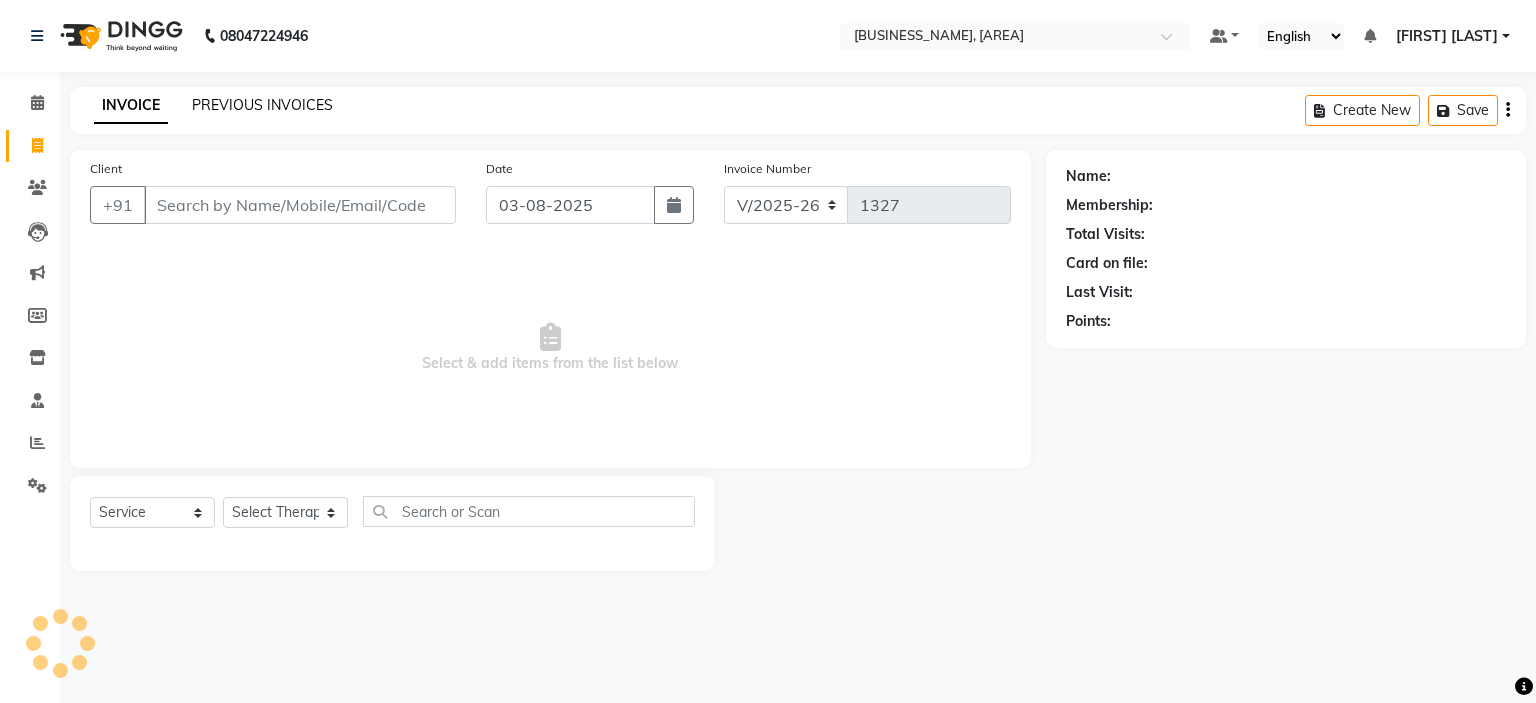 click on "PREVIOUS INVOICES" 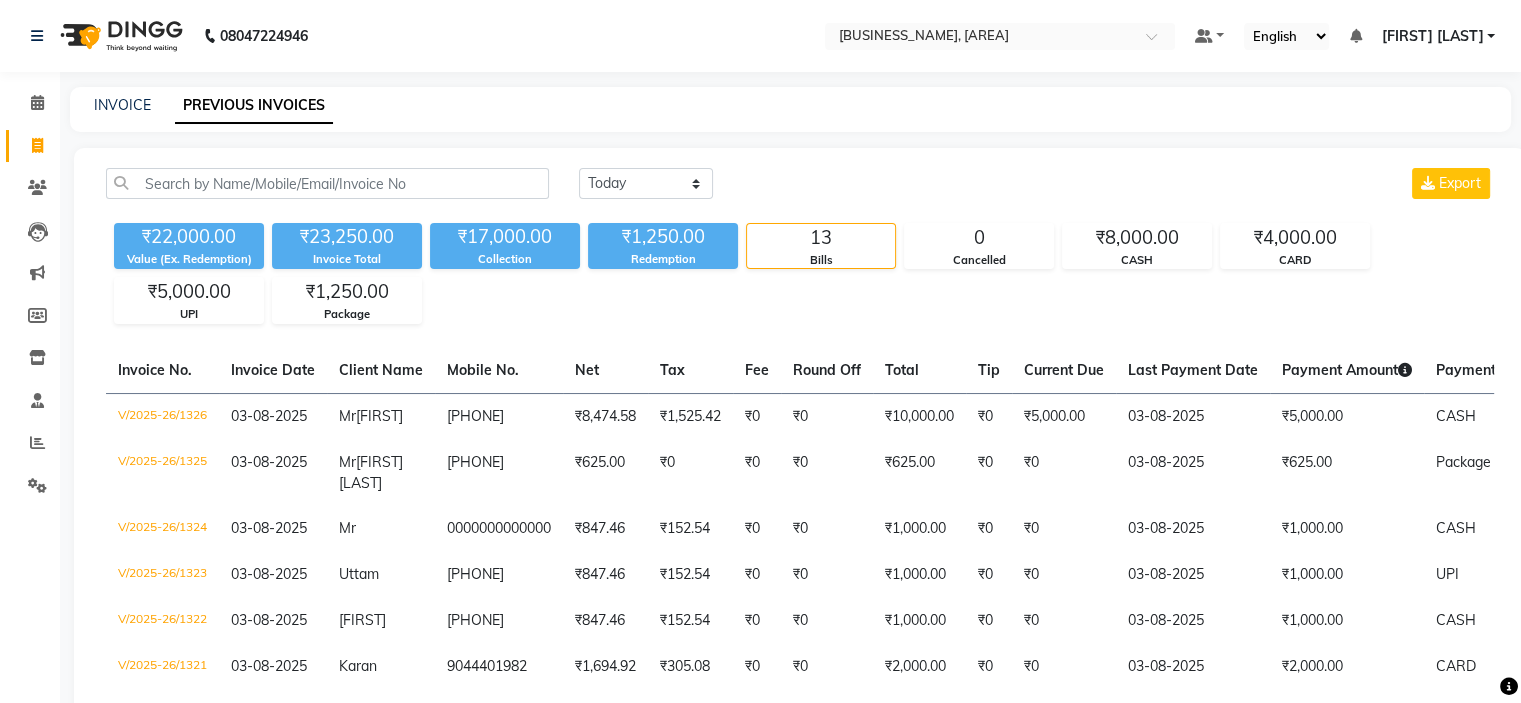 scroll, scrollTop: 310, scrollLeft: 0, axis: vertical 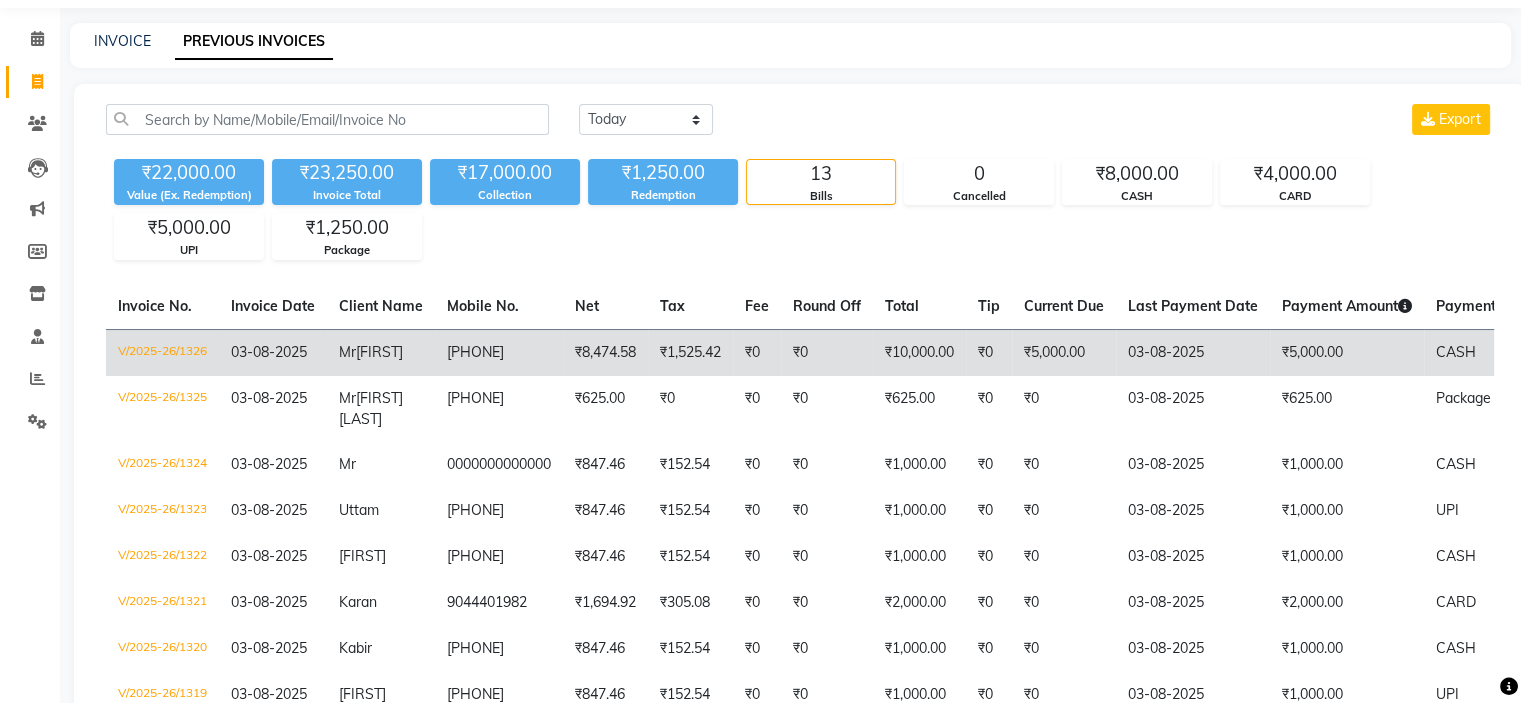 click on "₹10,000.00" 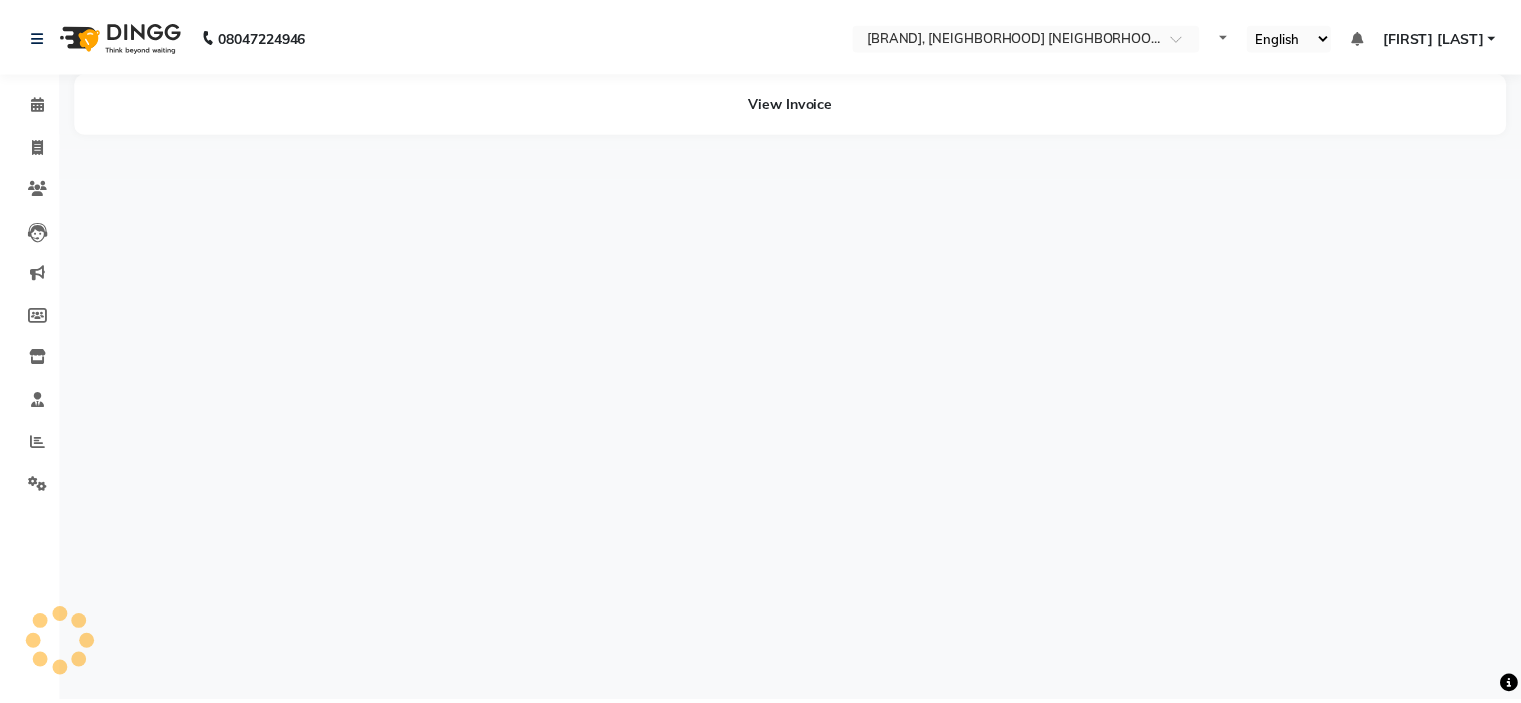 scroll, scrollTop: 0, scrollLeft: 0, axis: both 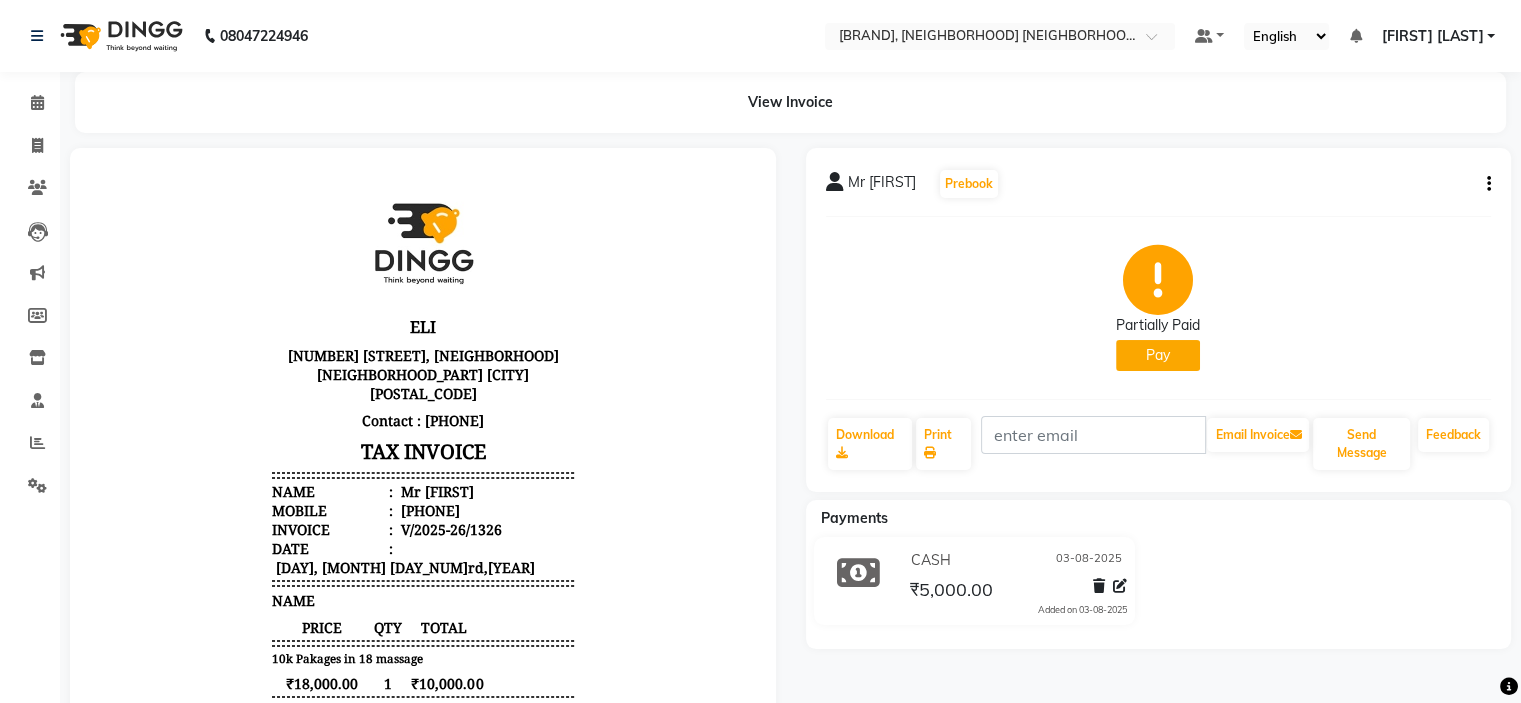 click on "Pay" 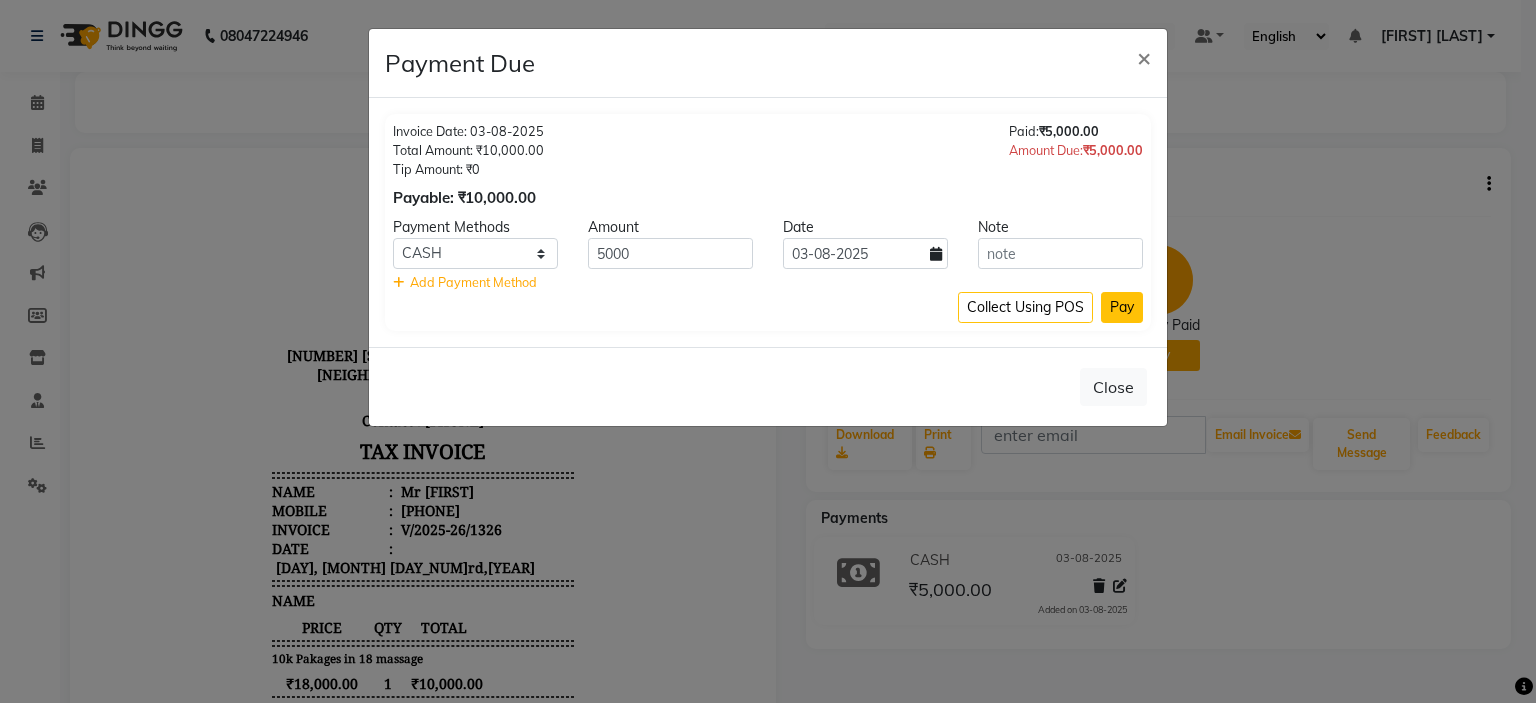 click on "Pay" 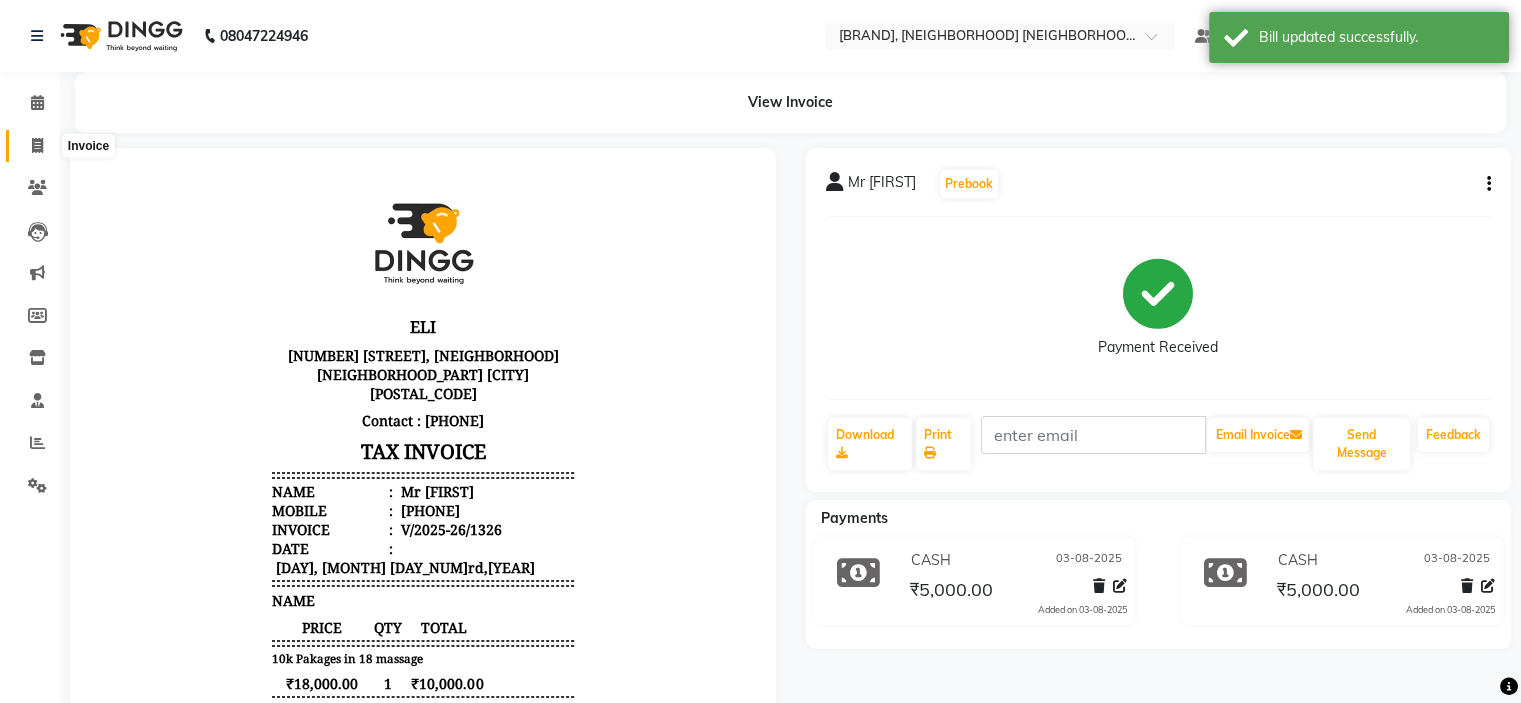 click 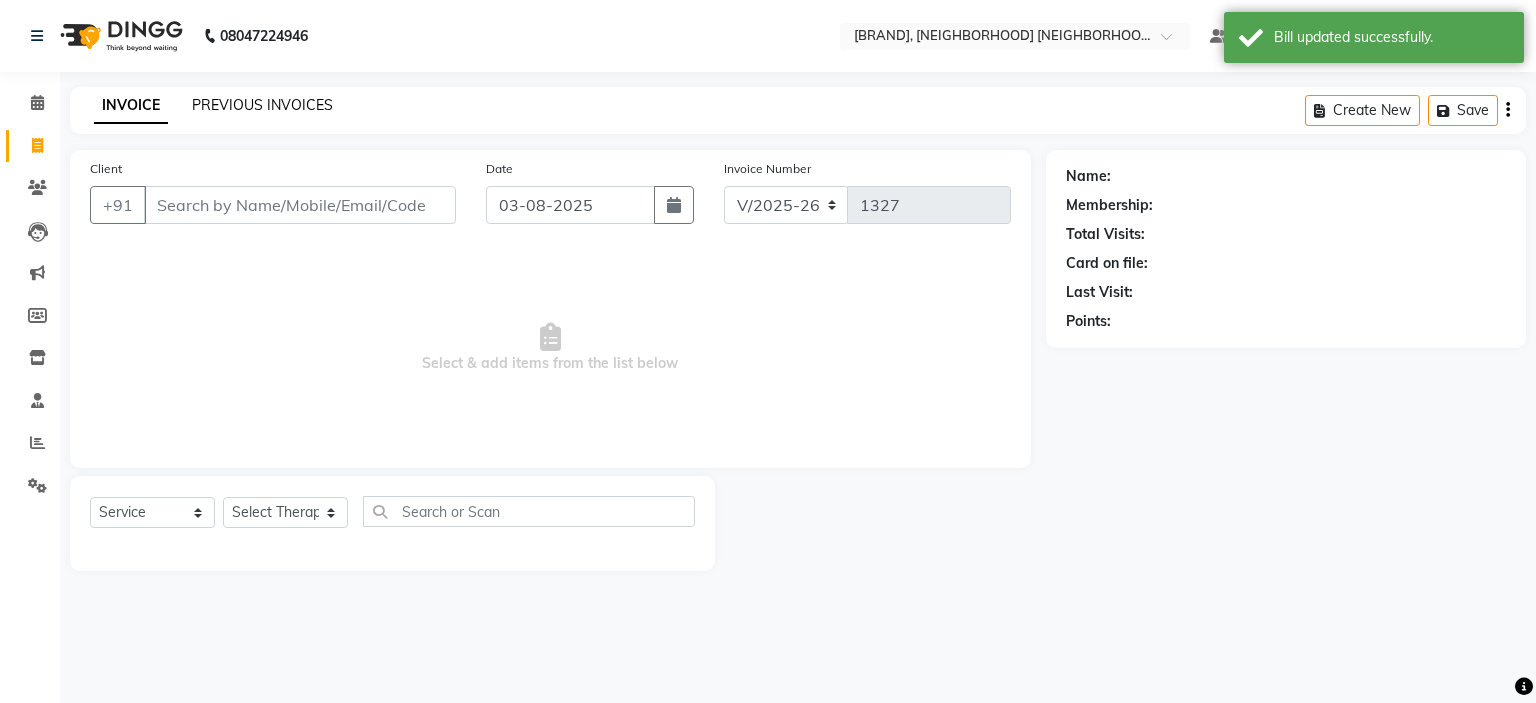 click on "PREVIOUS INVOICES" 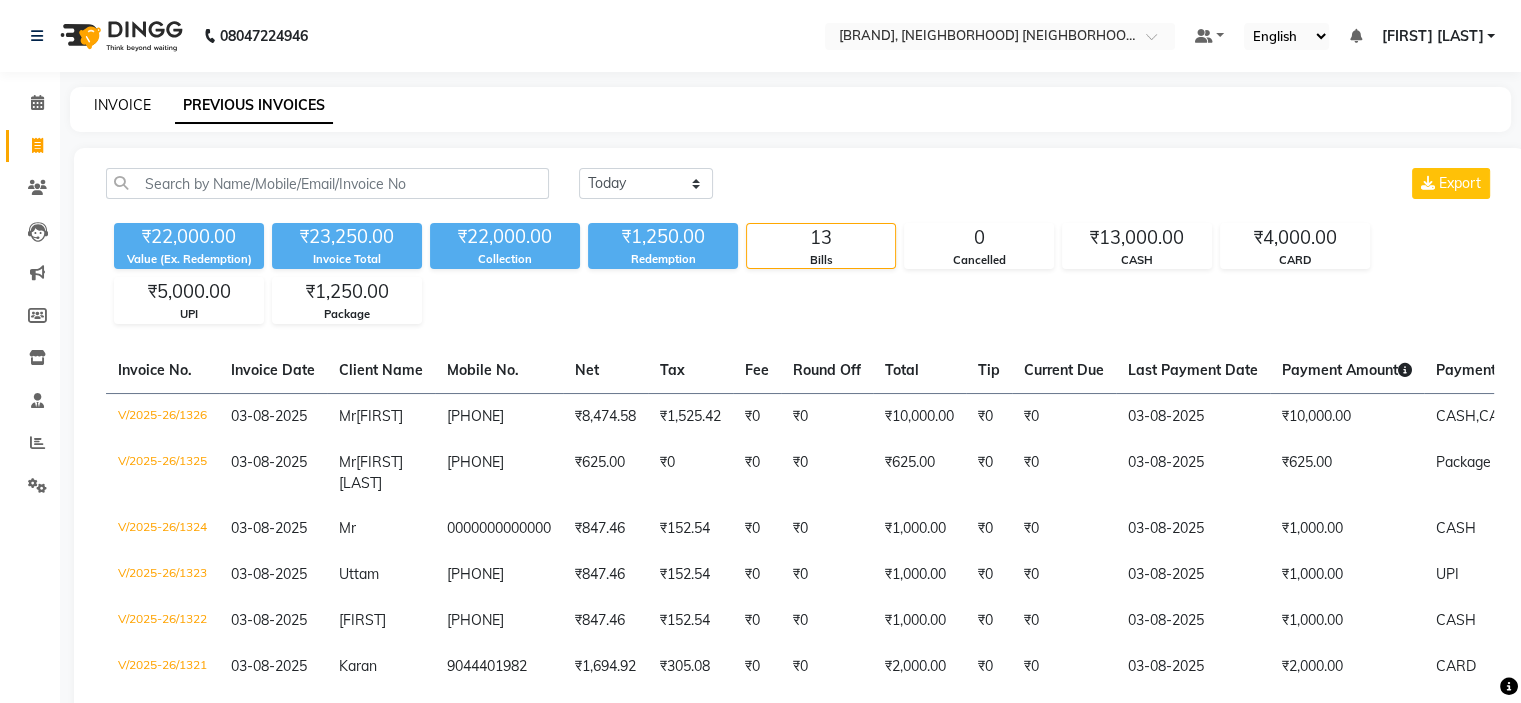 click on "INVOICE" 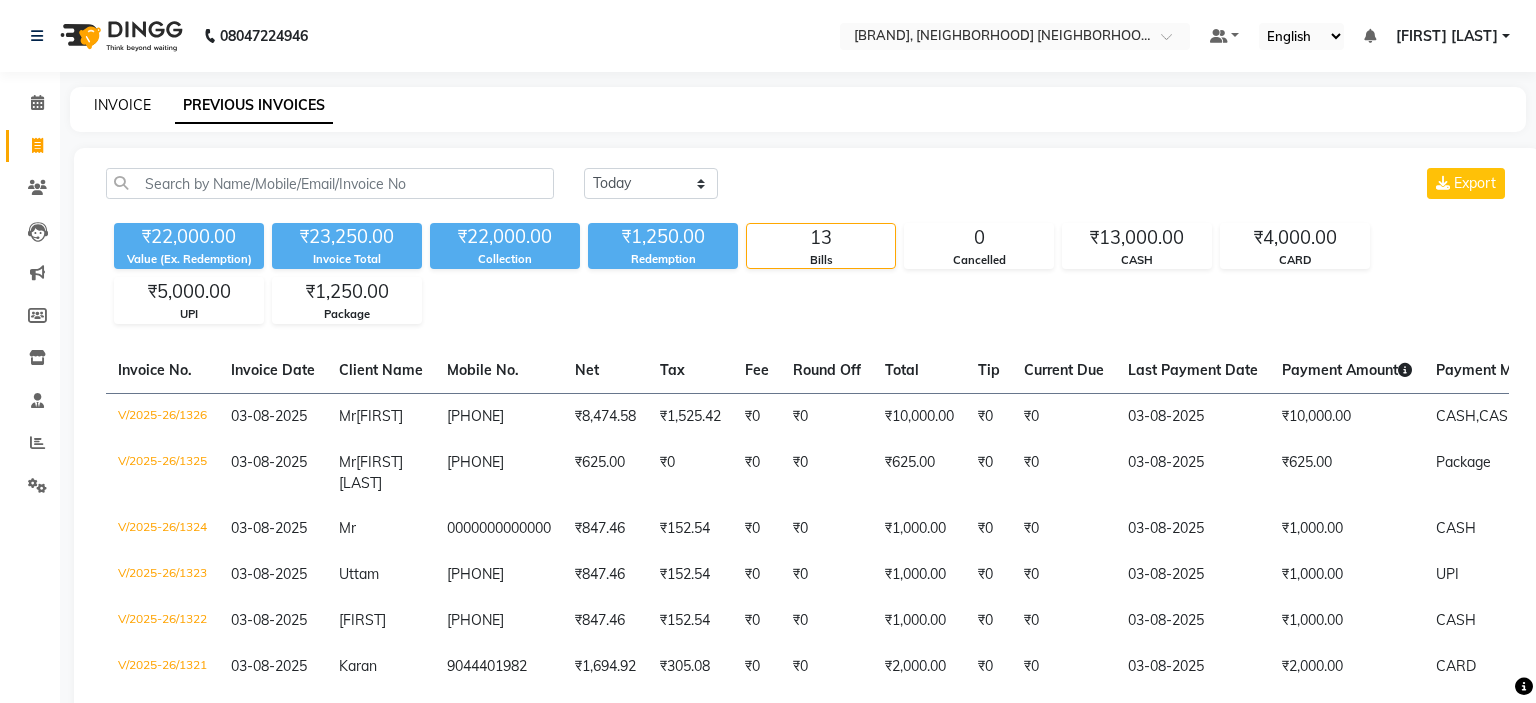 select on "service" 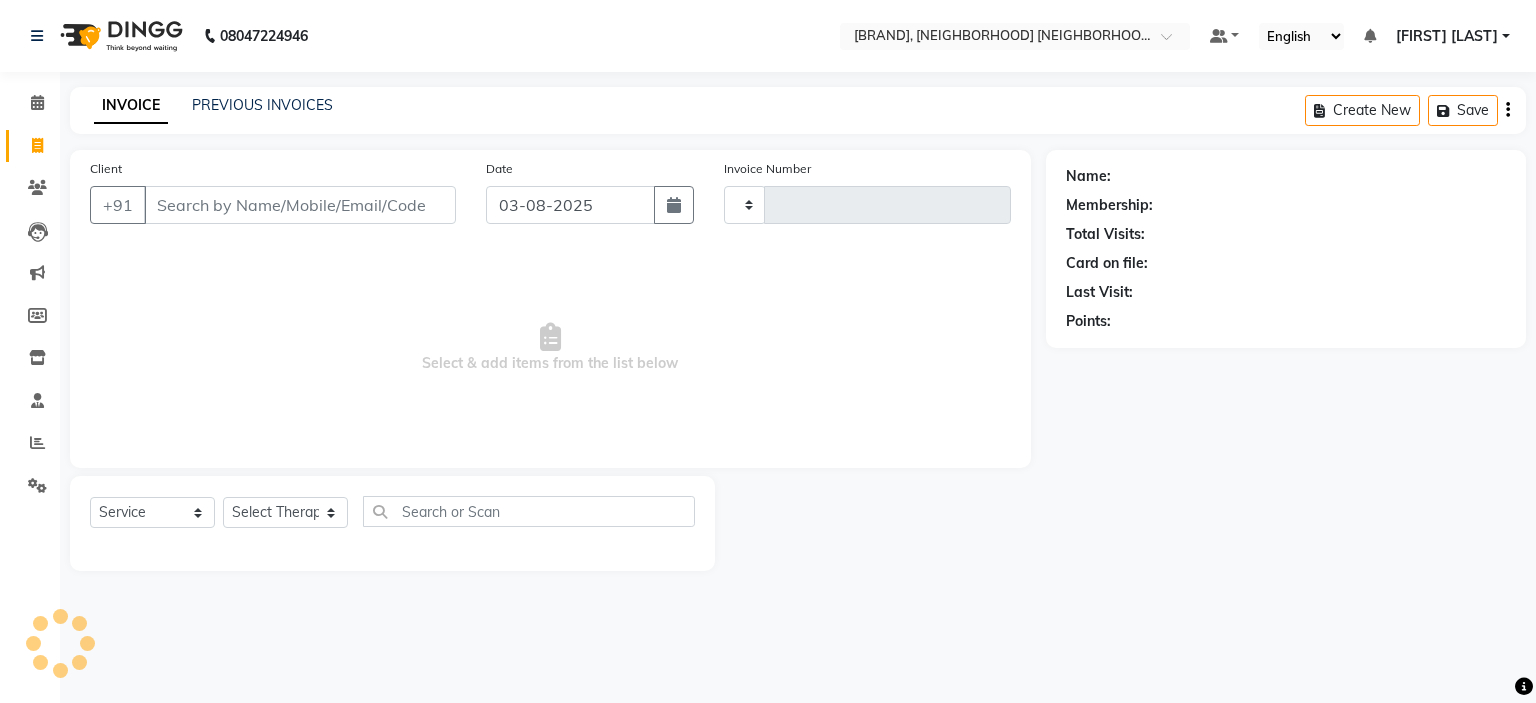type on "1327" 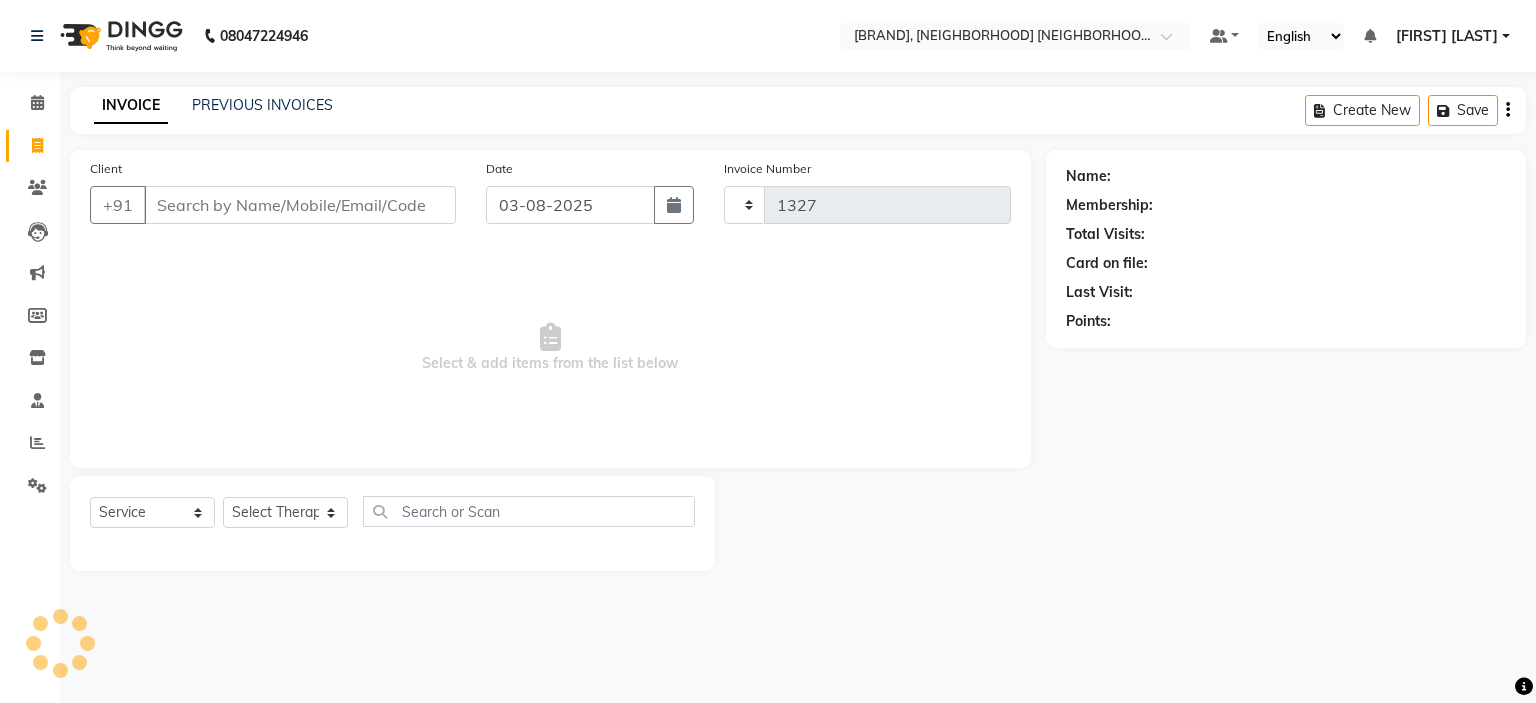 select on "7605" 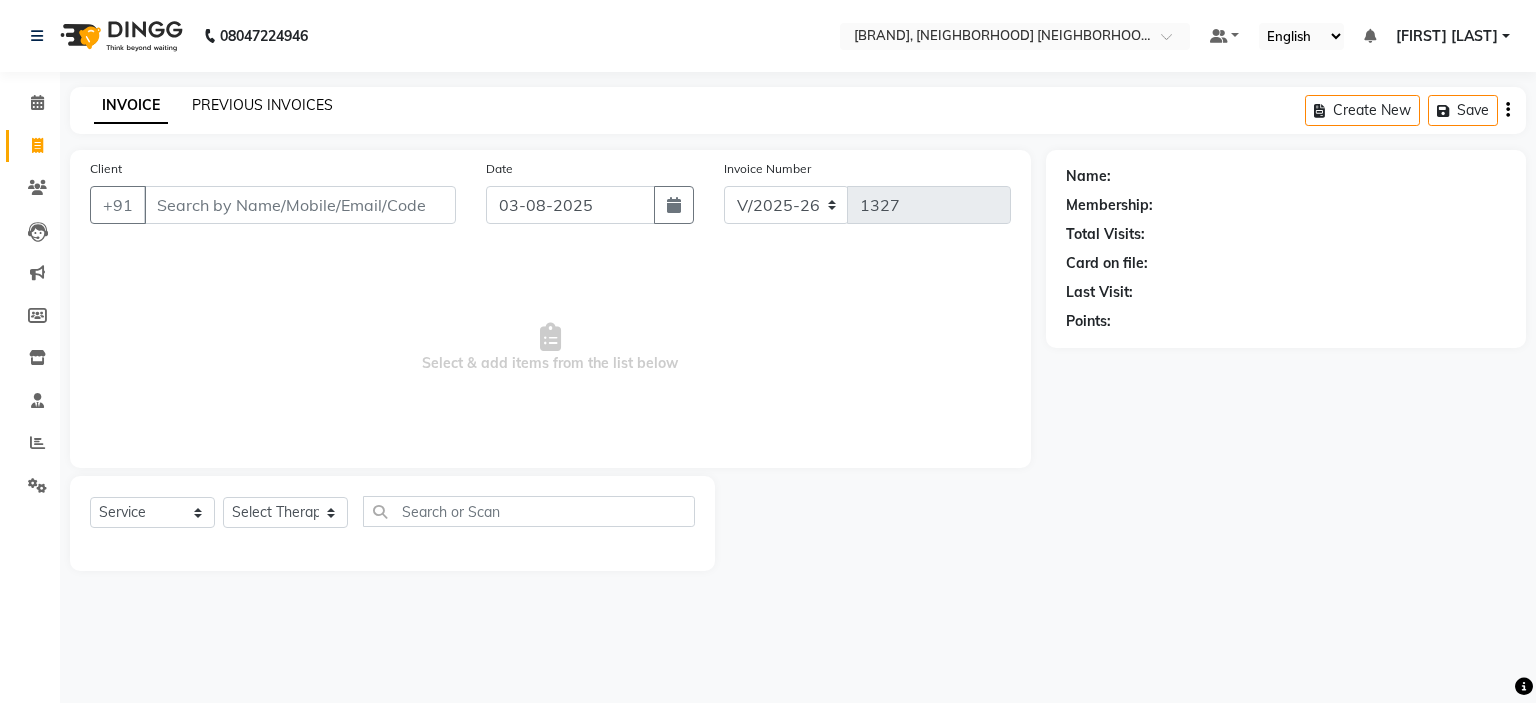 click on "PREVIOUS INVOICES" 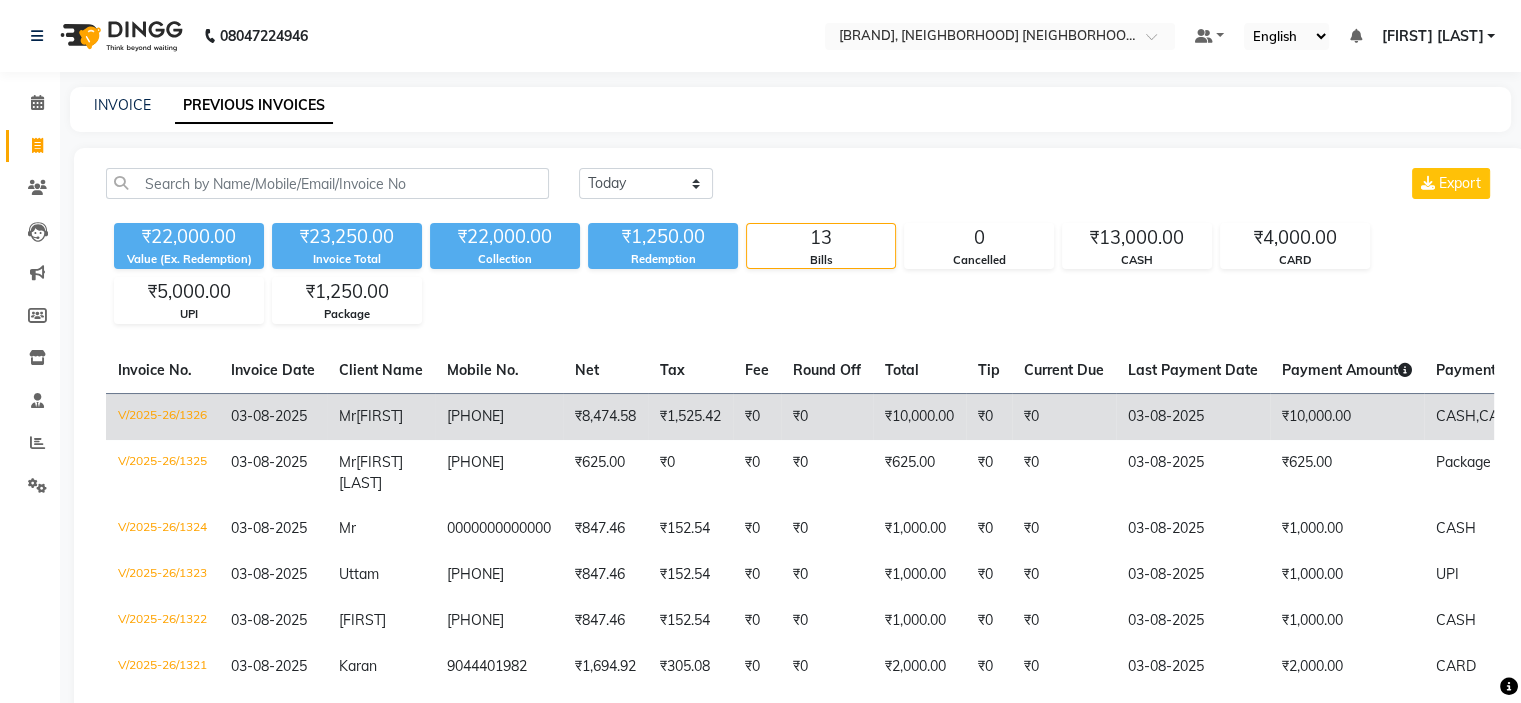 click on "₹10,000.00" 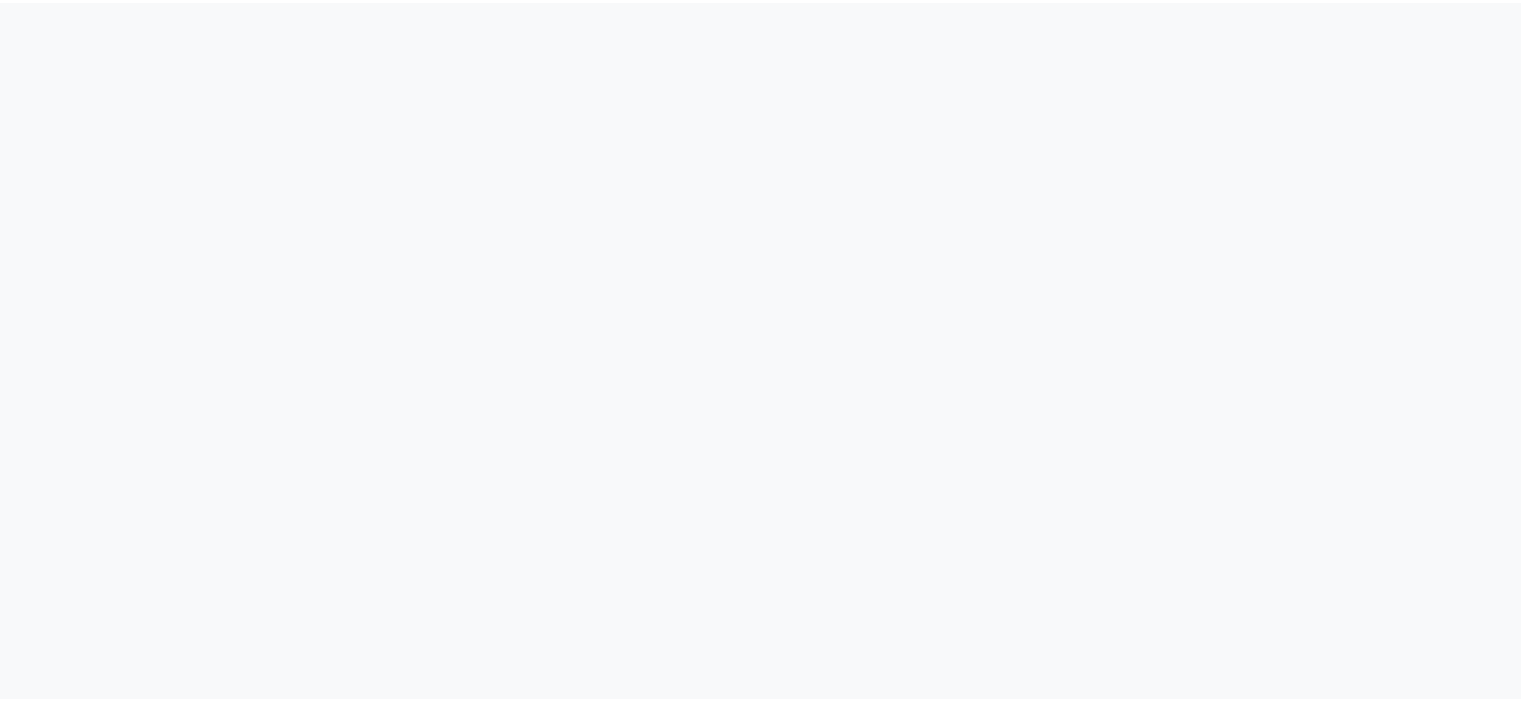 scroll, scrollTop: 0, scrollLeft: 0, axis: both 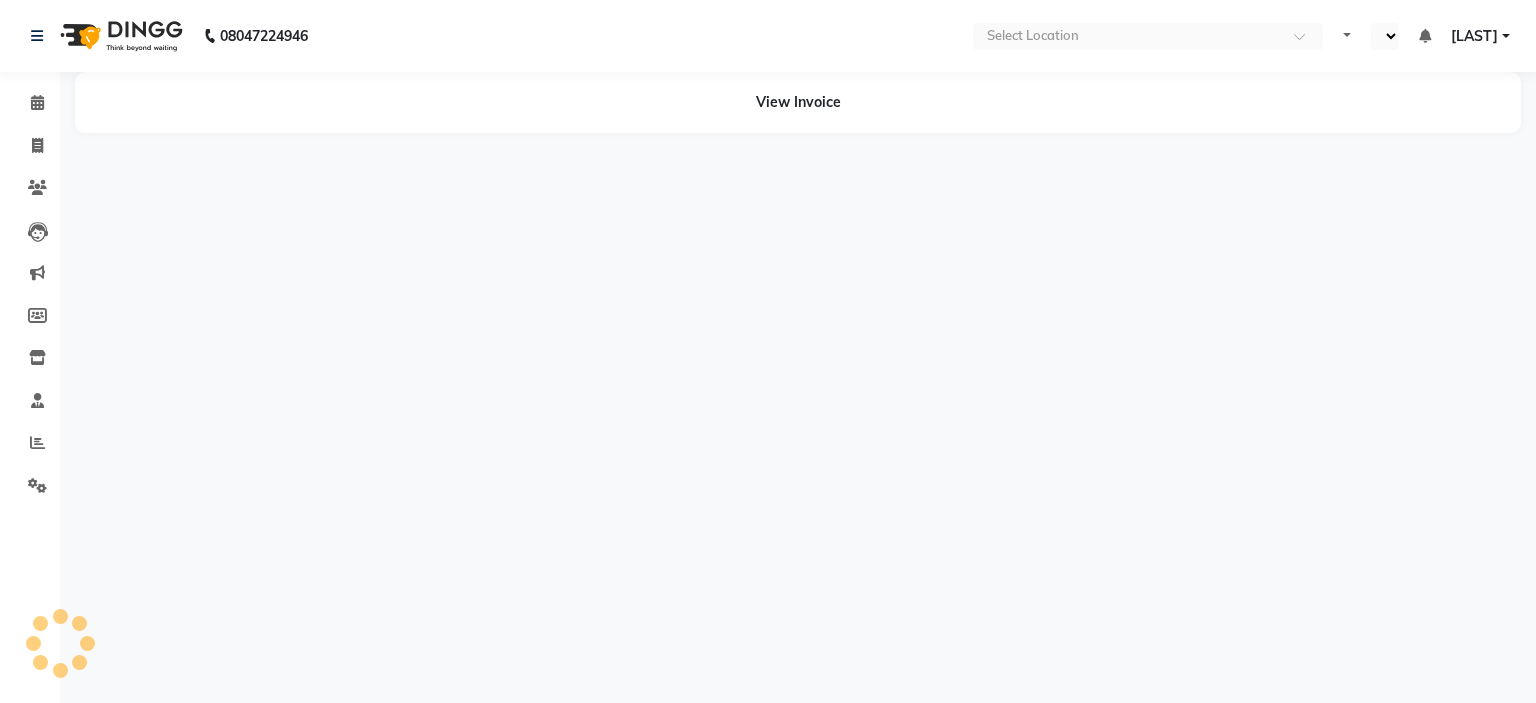 select on "en" 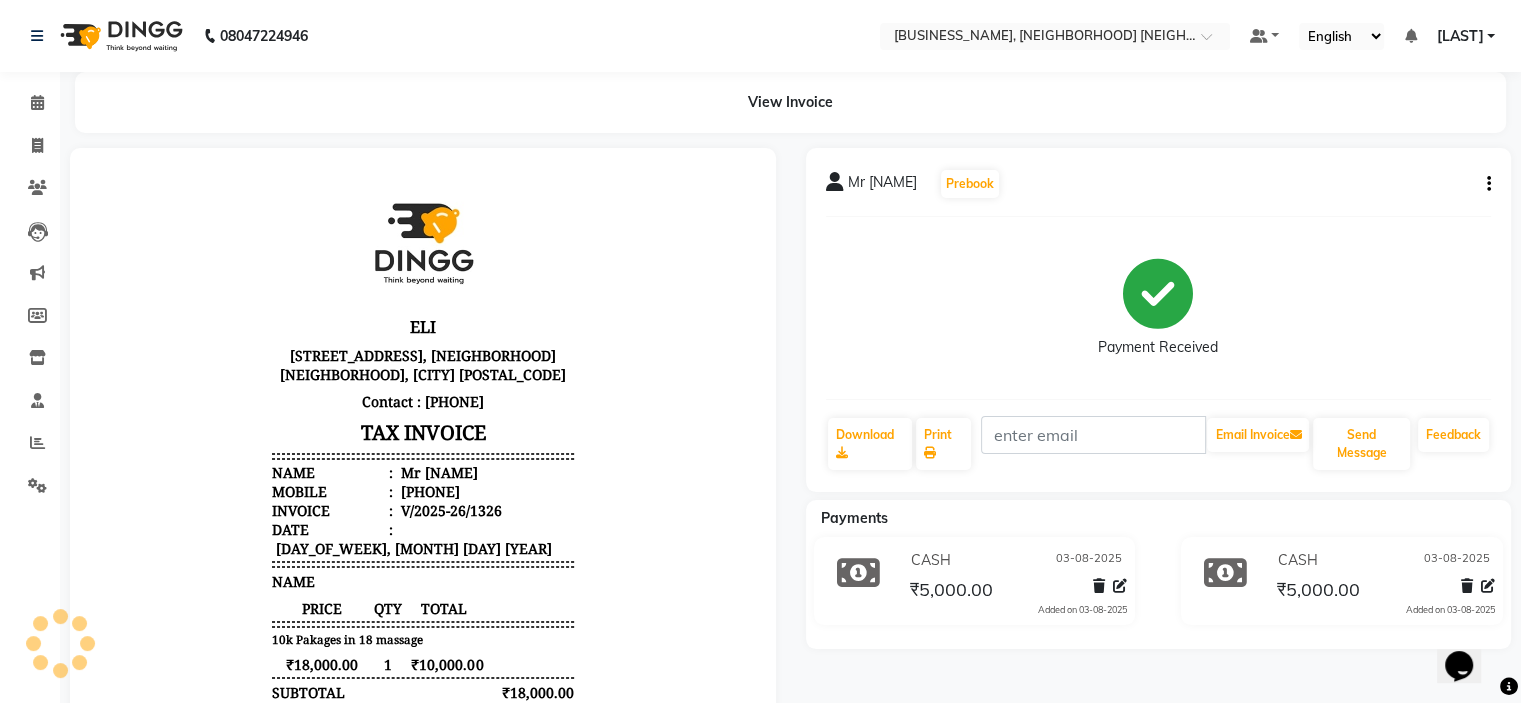 scroll, scrollTop: 0, scrollLeft: 0, axis: both 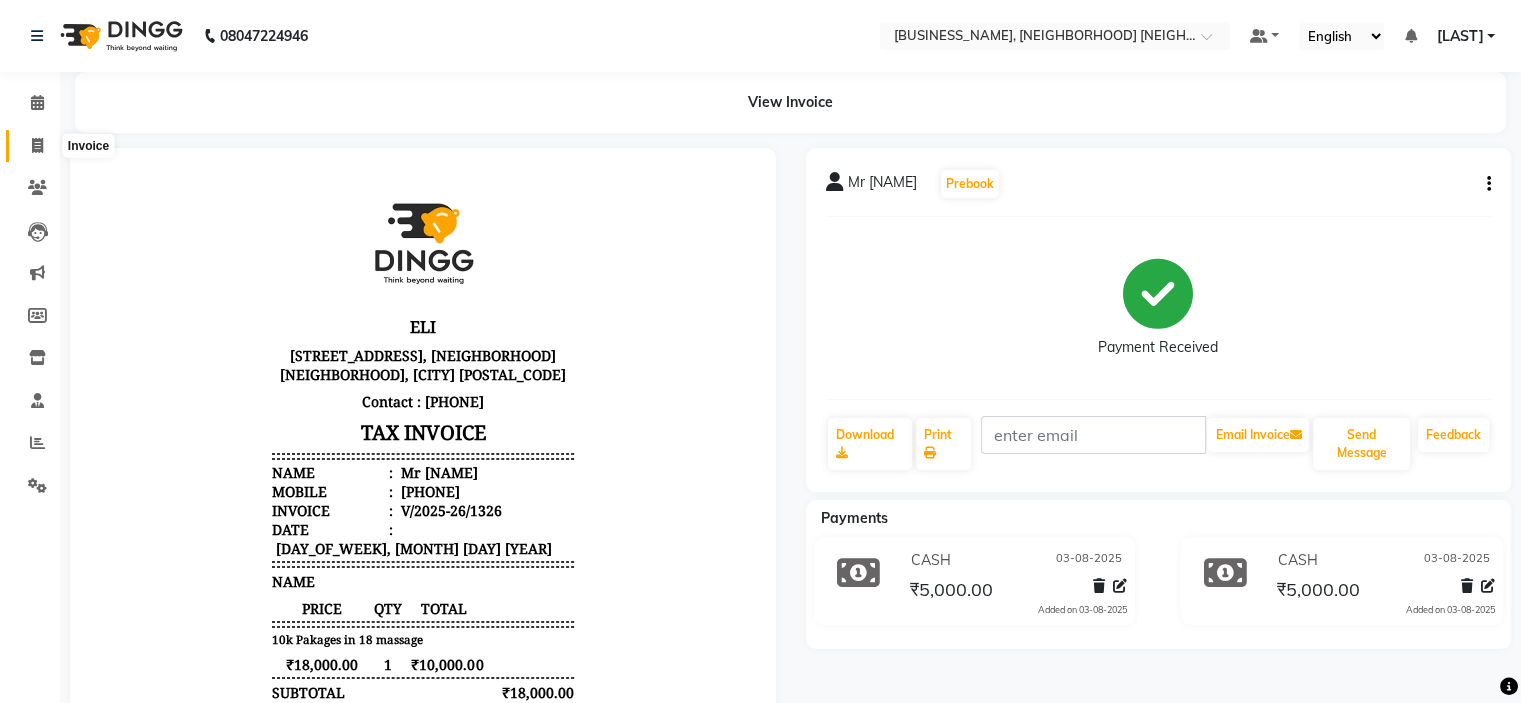 click 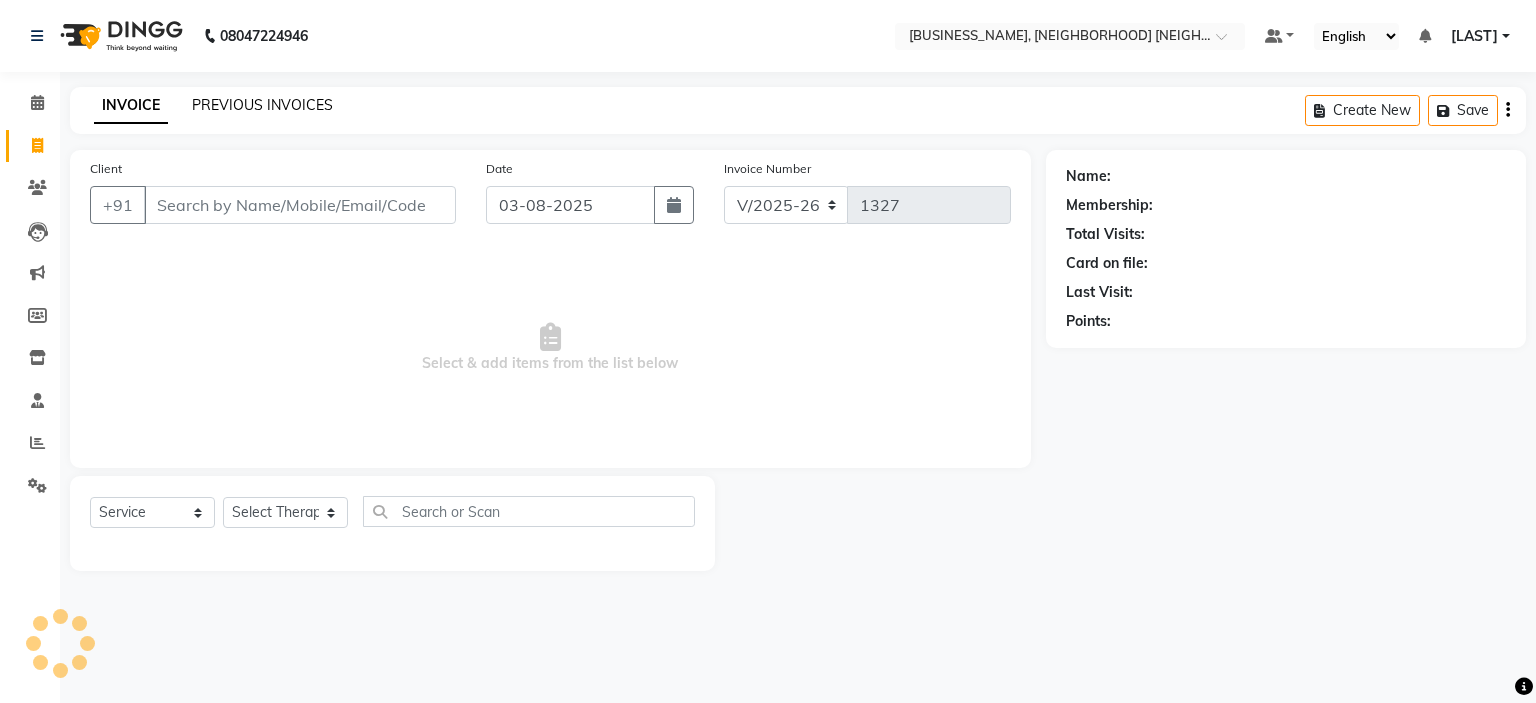 click on "PREVIOUS INVOICES" 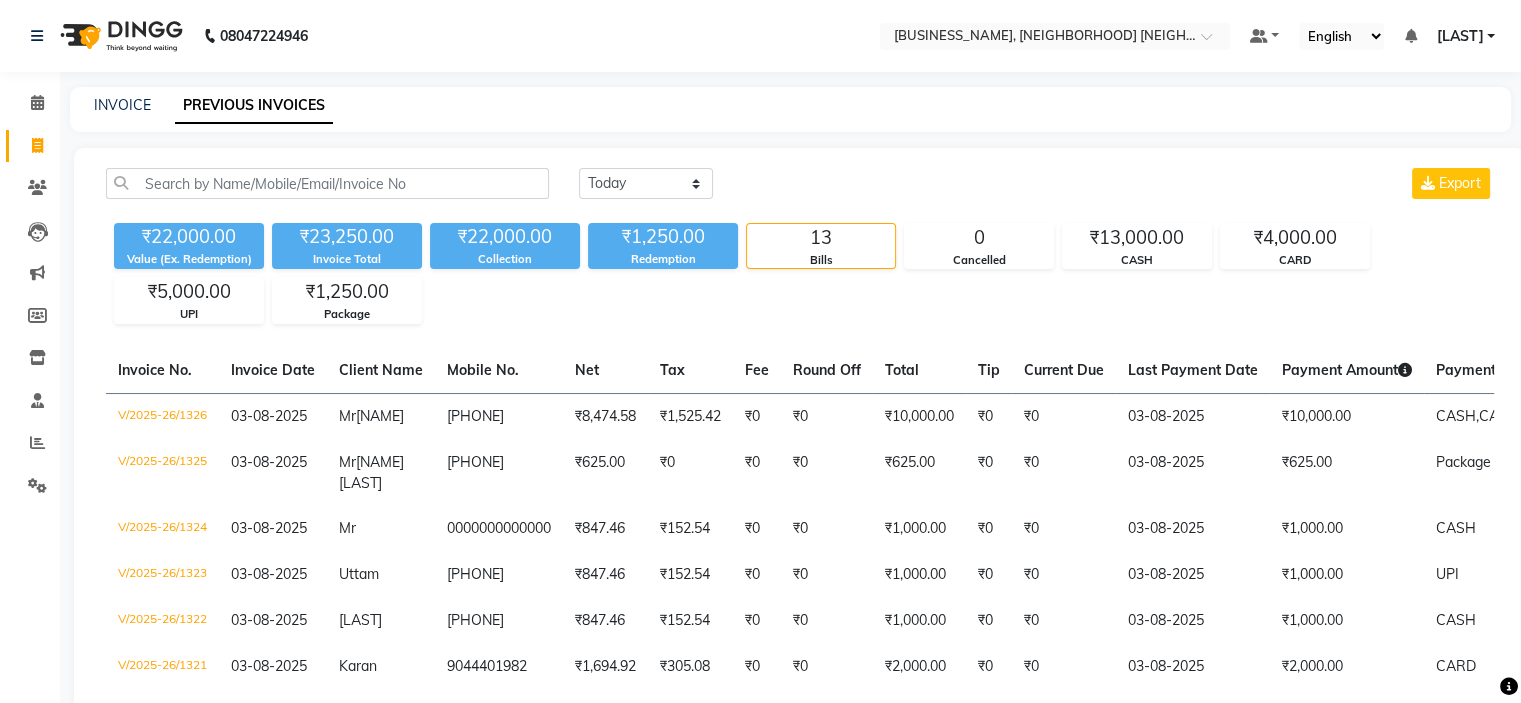 click on "INVOICE PREVIOUS INVOICES Today Yesterday Custom Range Export ₹22,000.00 Value (Ex. Redemption) ₹23,250.00 Invoice Total  ₹22,000.00 Collection ₹1,250.00 Redemption 13 Bills 0 Cancelled ₹13,000.00 CASH ₹4,000.00 CARD ₹5,000.00 UPI ₹1,250.00 Package  Invoice No.   Invoice Date   Client Name   Mobile No.   Net   Tax   Fee   Round Off   Total   Tip   Current Due   Last Payment Date   Payment Amount   Payment Methods   Cancel Reason   Status   V/2025-26/1326  [DATE] Mr  [NAME] [LAST] [PHONE] ₹8,474.58 ₹1,525.42  ₹0  ₹0 ₹10,000.00 ₹0 ₹0 [DATE] ₹10,000.00  CASH,  CASH - PAID  V/2025-26/1325  [DATE] Mr   [NAME] [LAST] [PHONE] ₹625.00 ₹0  ₹0  ₹0 ₹625.00 ₹0 ₹0 [DATE] ₹625.00  Package - PAID  V/2025-26/1324  [DATE] Mr   [LAST] [PHONE] ₹847.46 ₹152.54  ₹0  ₹0 ₹1,000.00 ₹0 ₹0 [DATE] ₹1,000.00  CASH - PAID  V/2025-26/1323  [DATE] [LAST]   [PHONE] ₹847.46 ₹152.54  ₹0  ₹0 ₹1,000.00 ₹0 ₹0 [DATE] ₹1,000.00  UPI -   -" 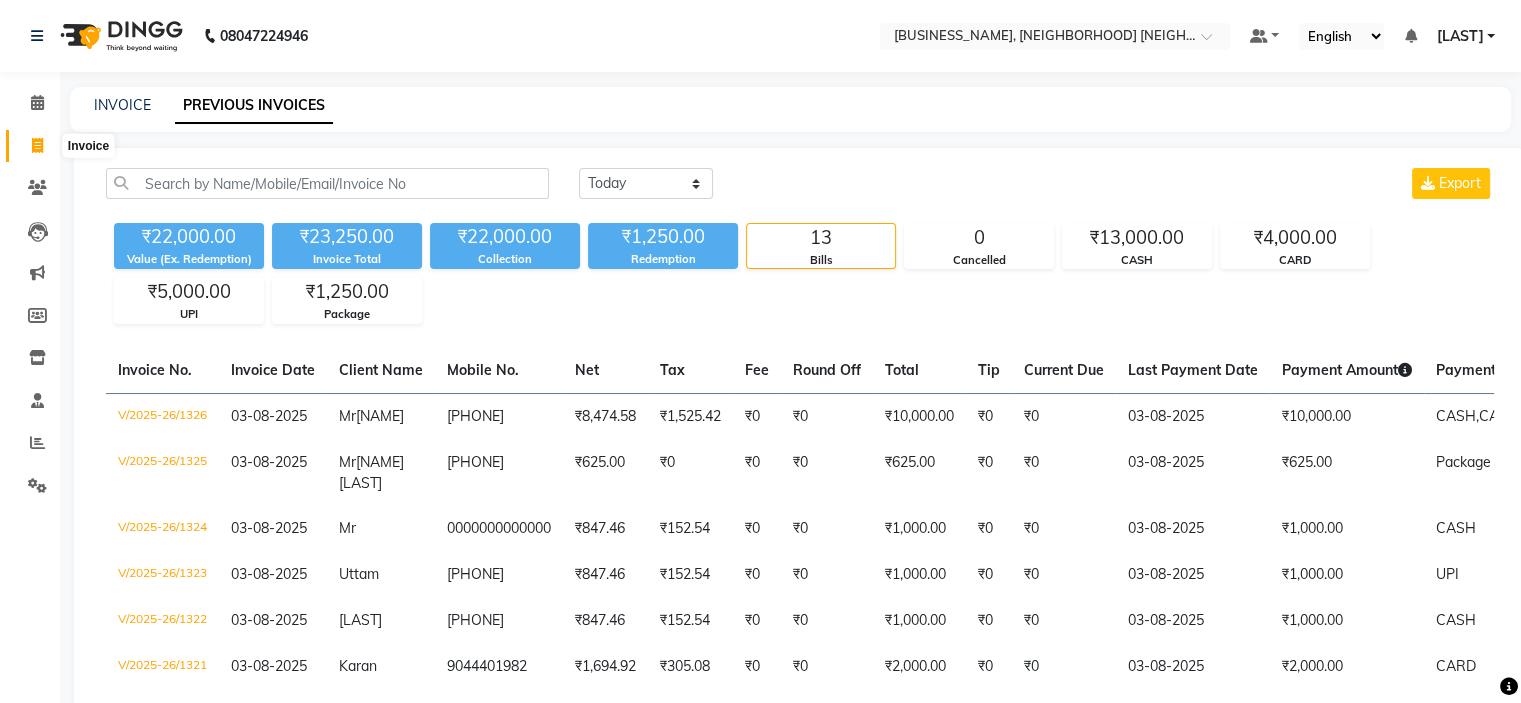 click 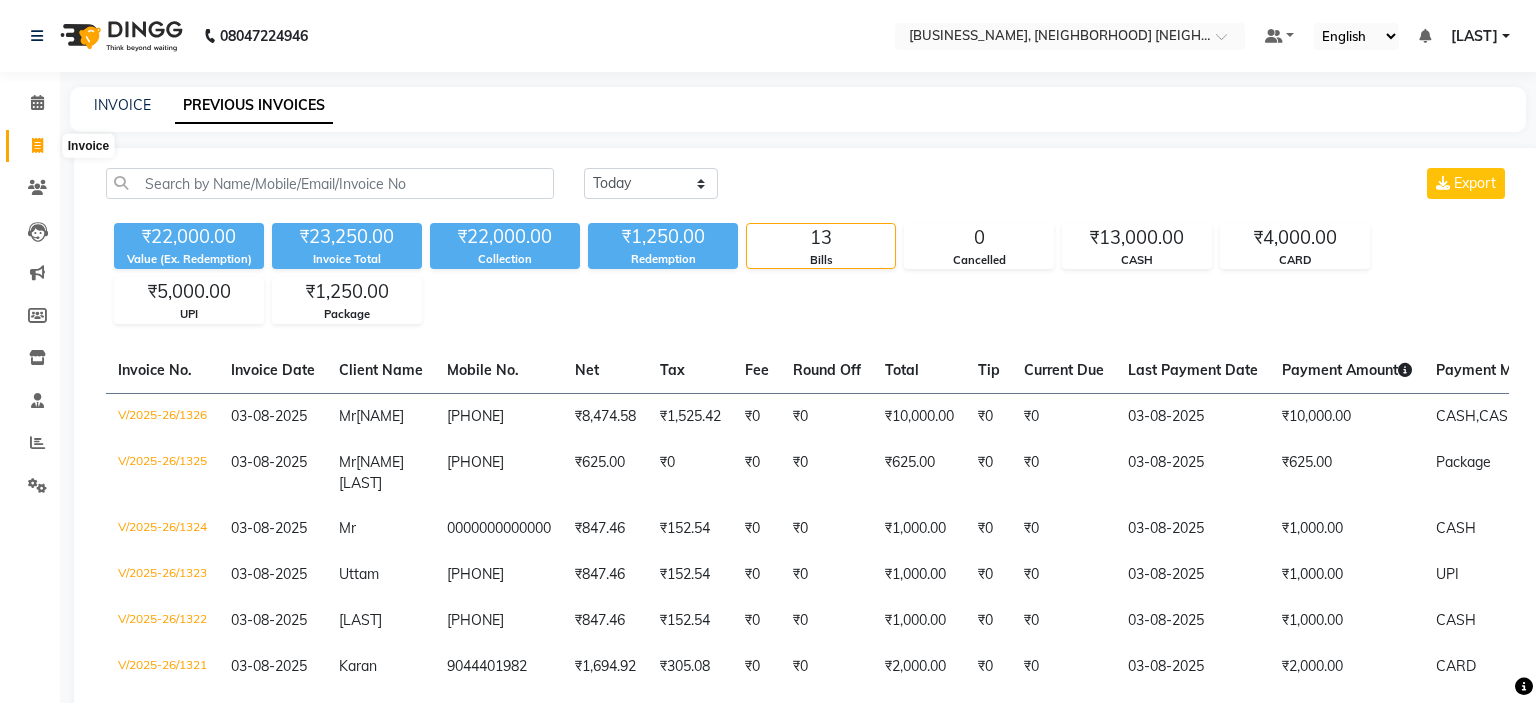 select on "7605" 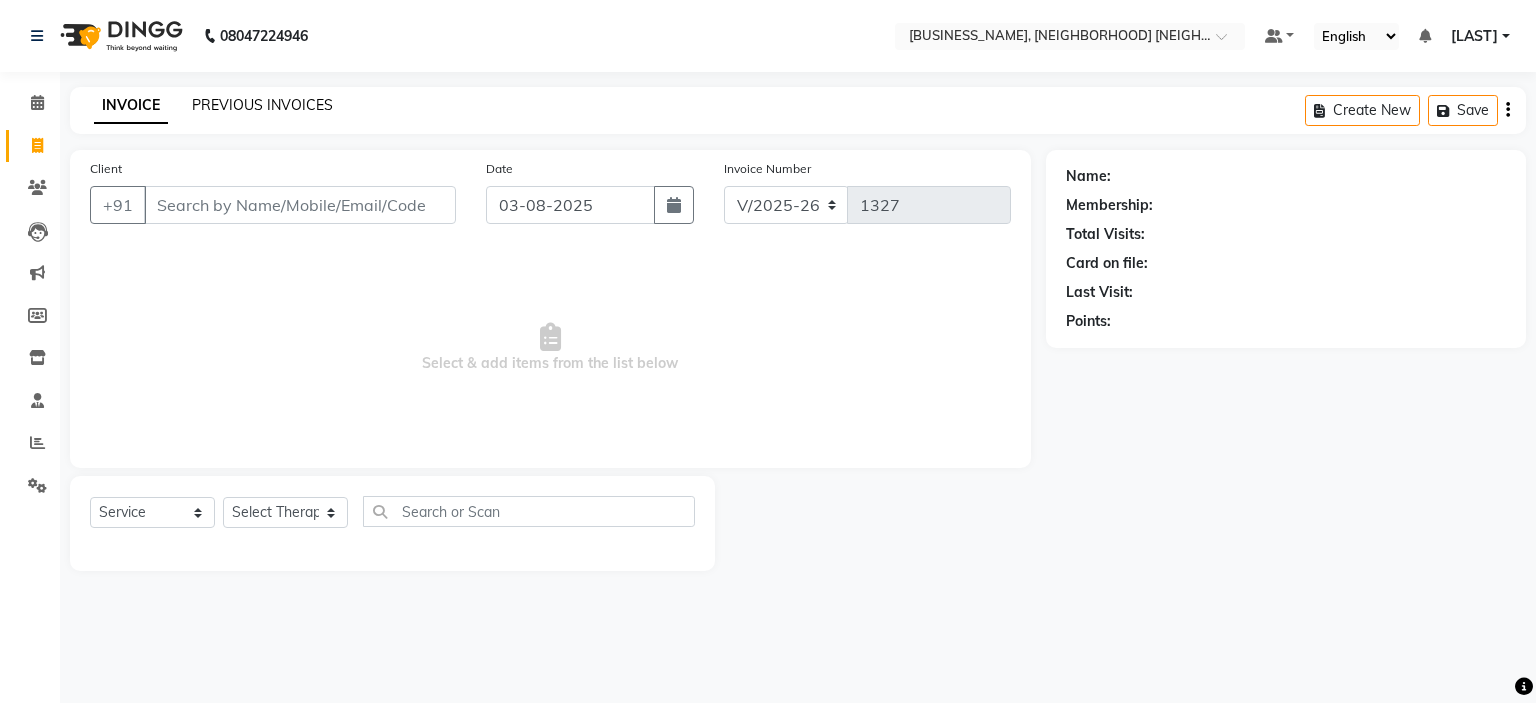 click on "PREVIOUS INVOICES" 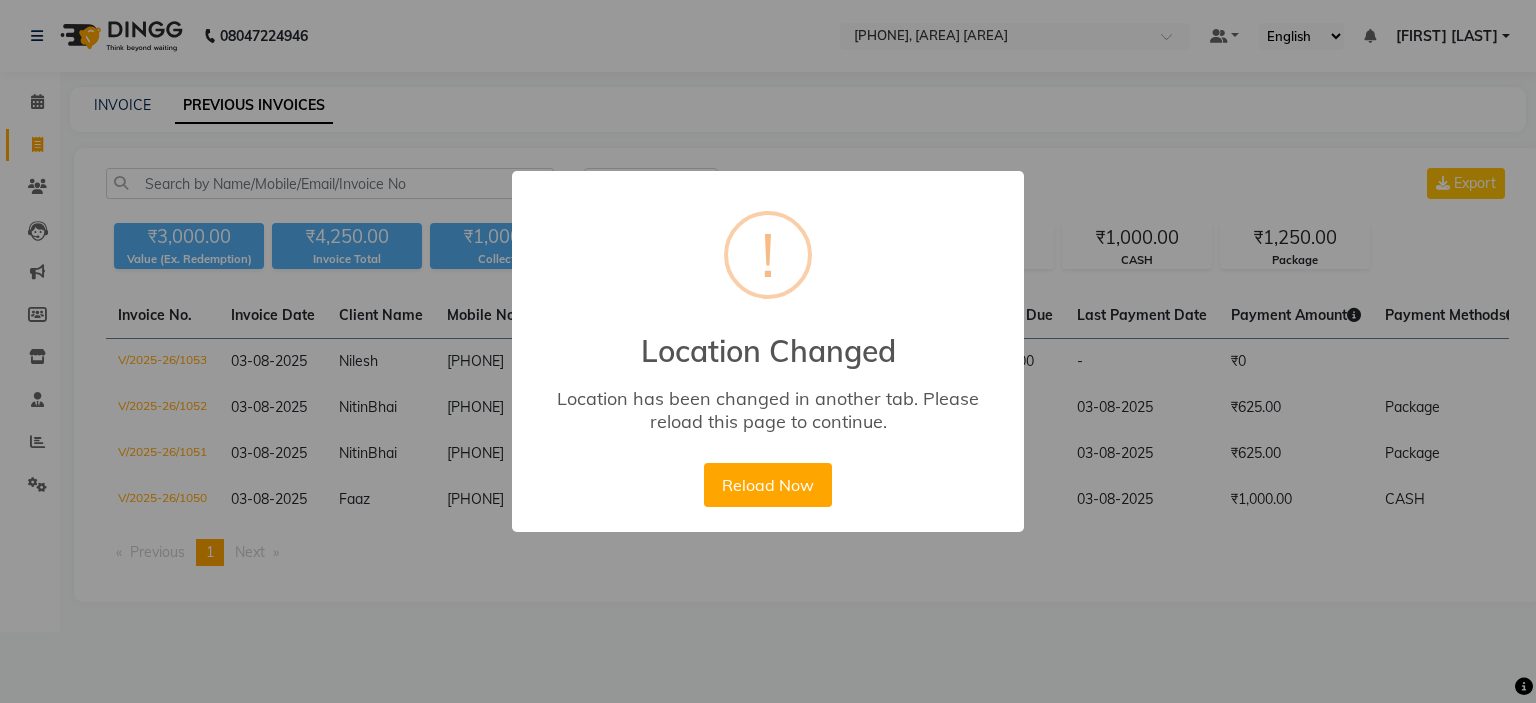 scroll, scrollTop: 0, scrollLeft: 0, axis: both 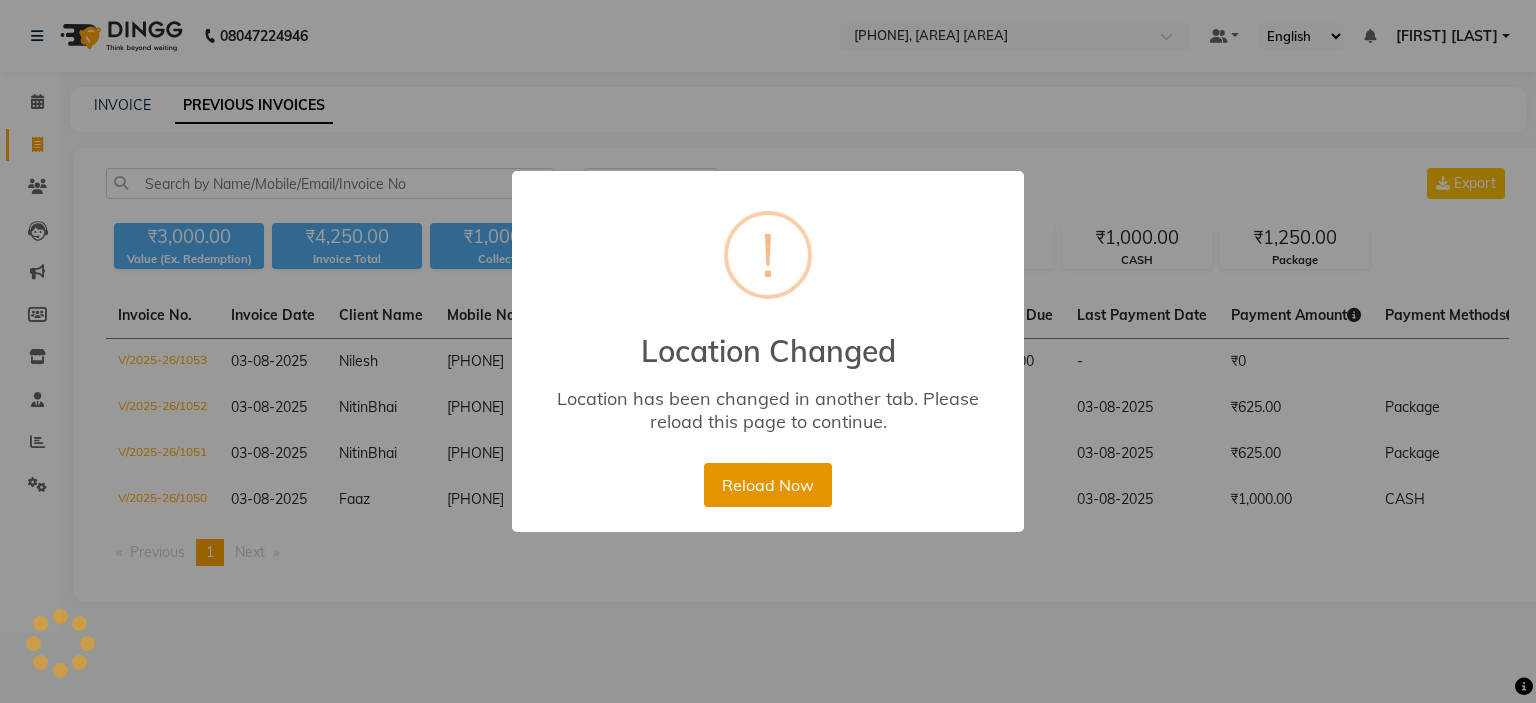 click on "Reload Now" at bounding box center (767, 485) 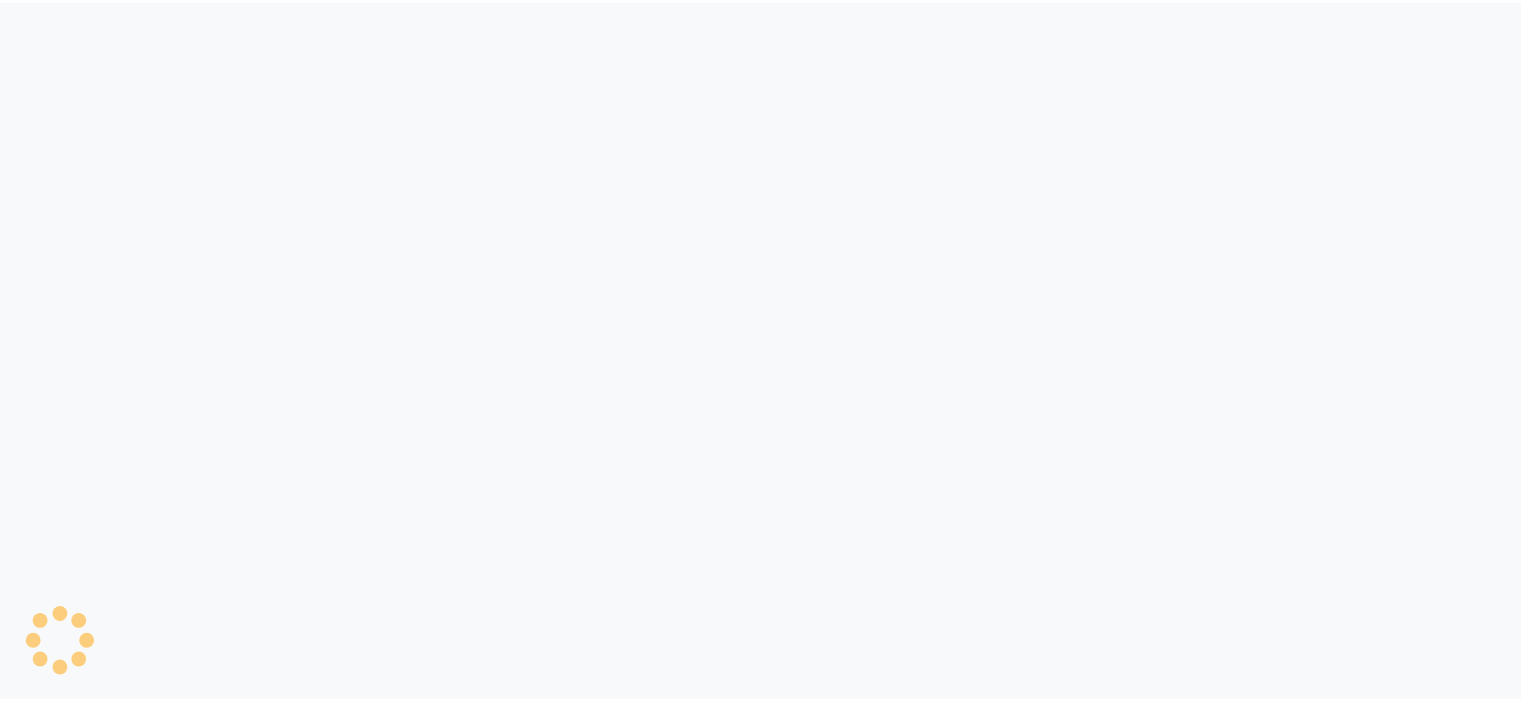 scroll, scrollTop: 0, scrollLeft: 0, axis: both 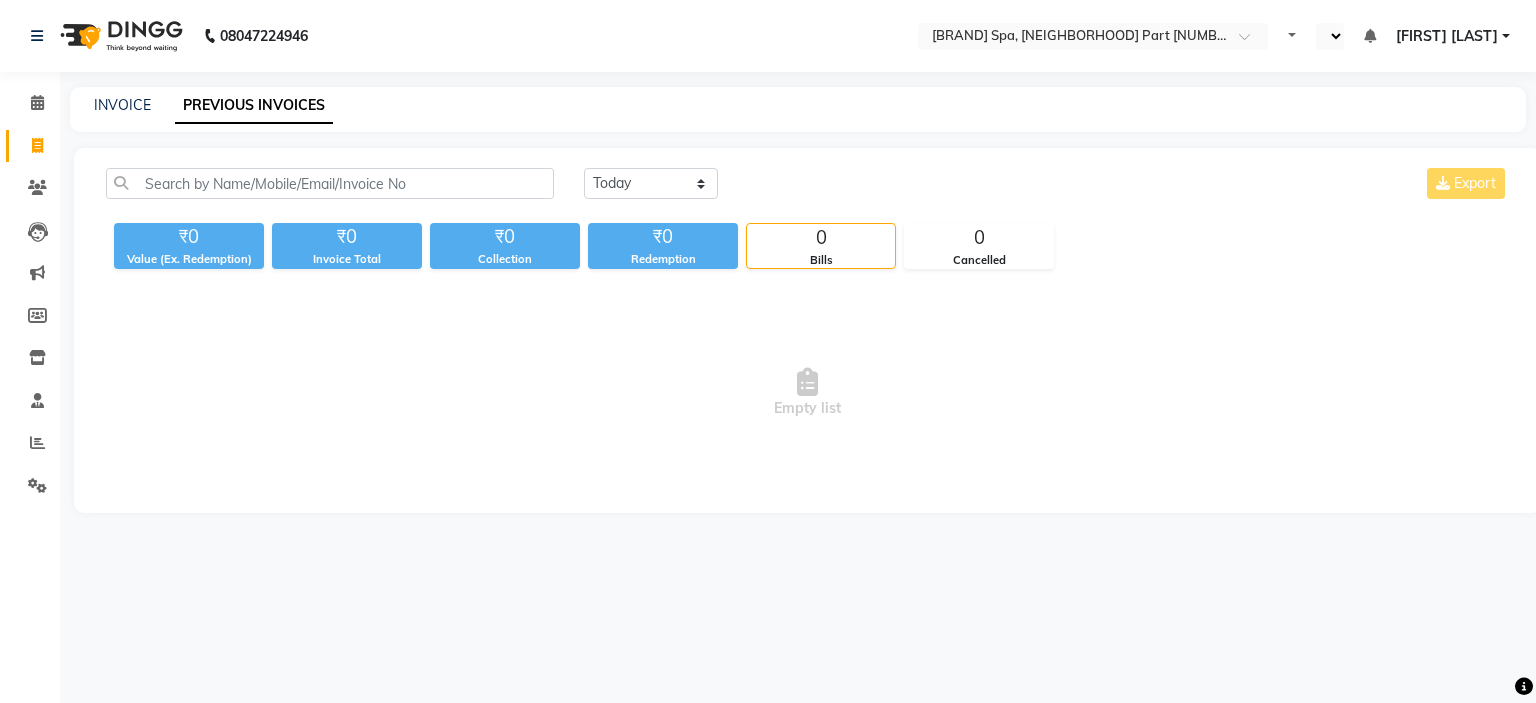 select on "en" 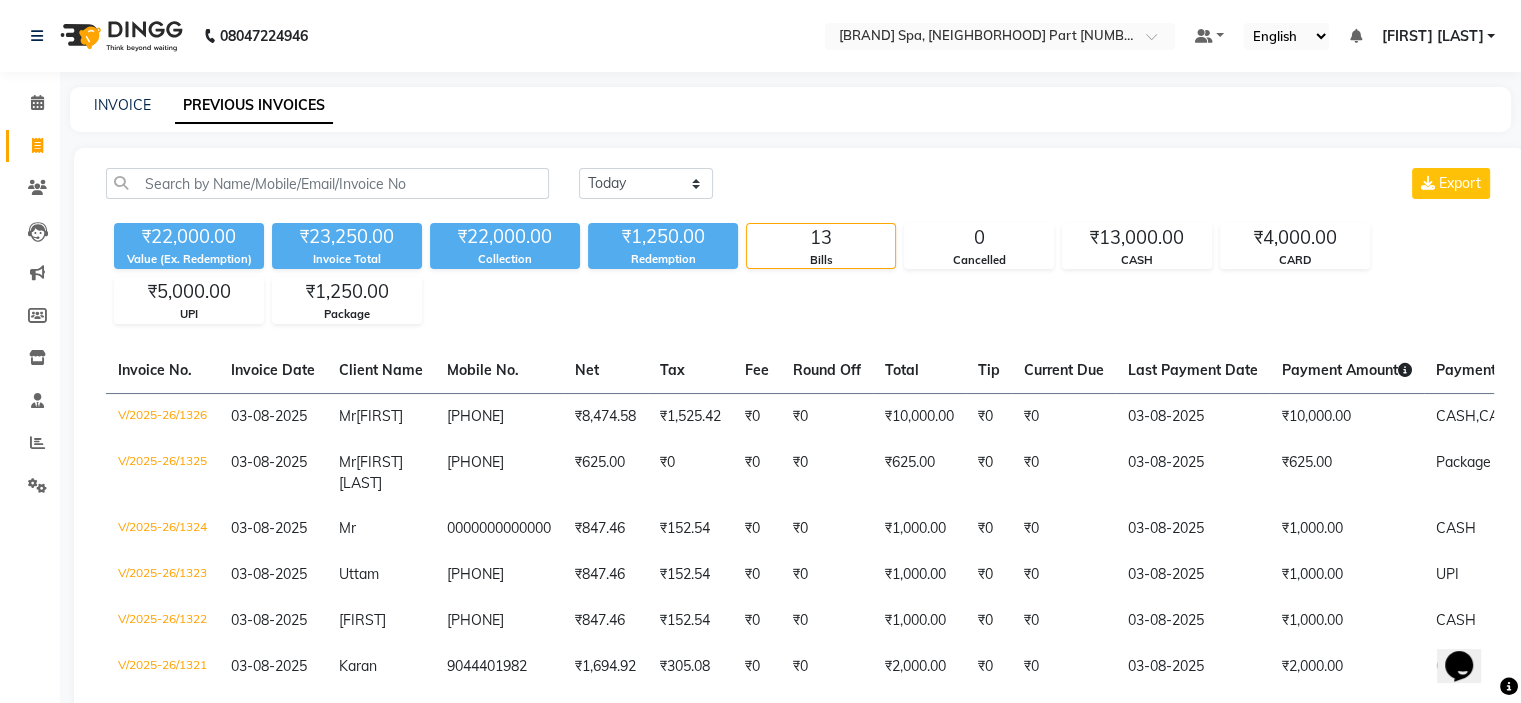 scroll, scrollTop: 0, scrollLeft: 0, axis: both 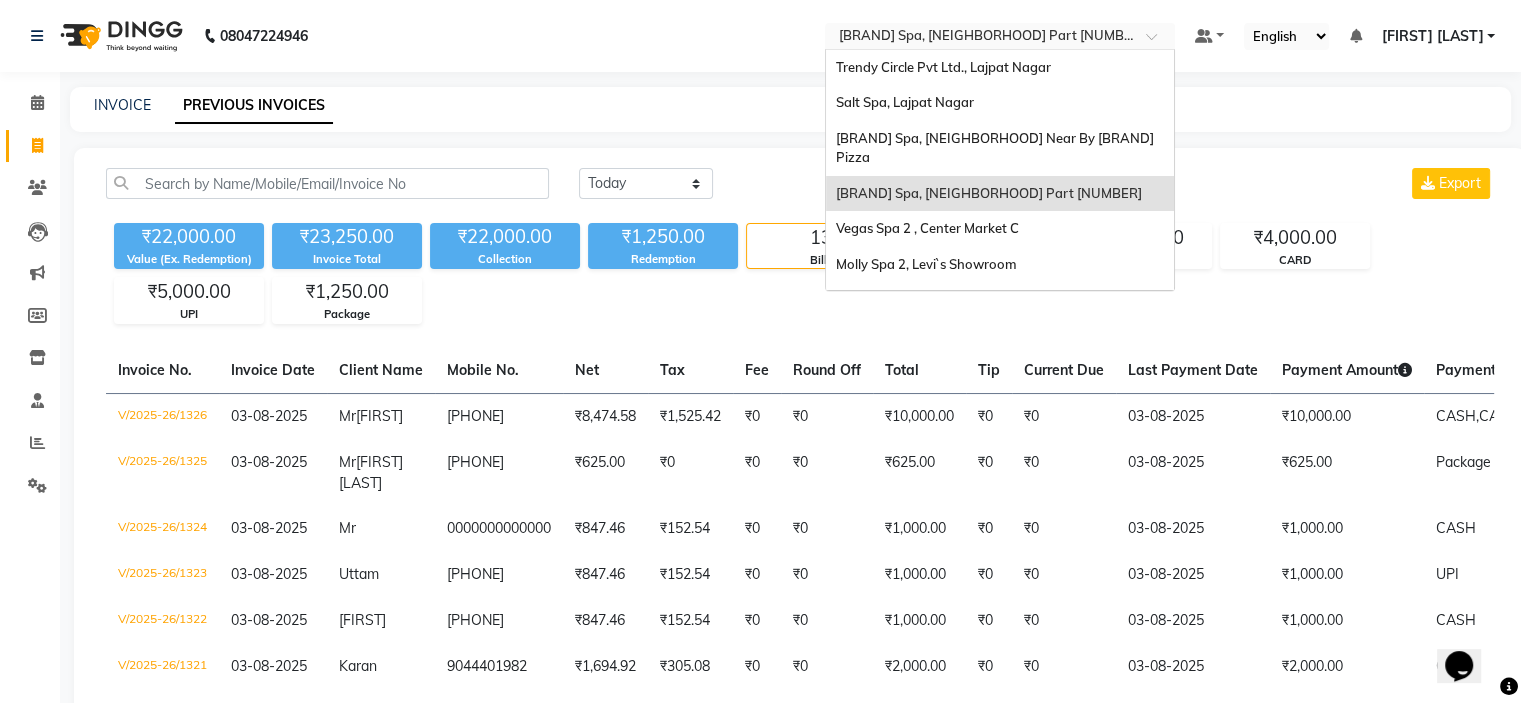click at bounding box center [980, 38] 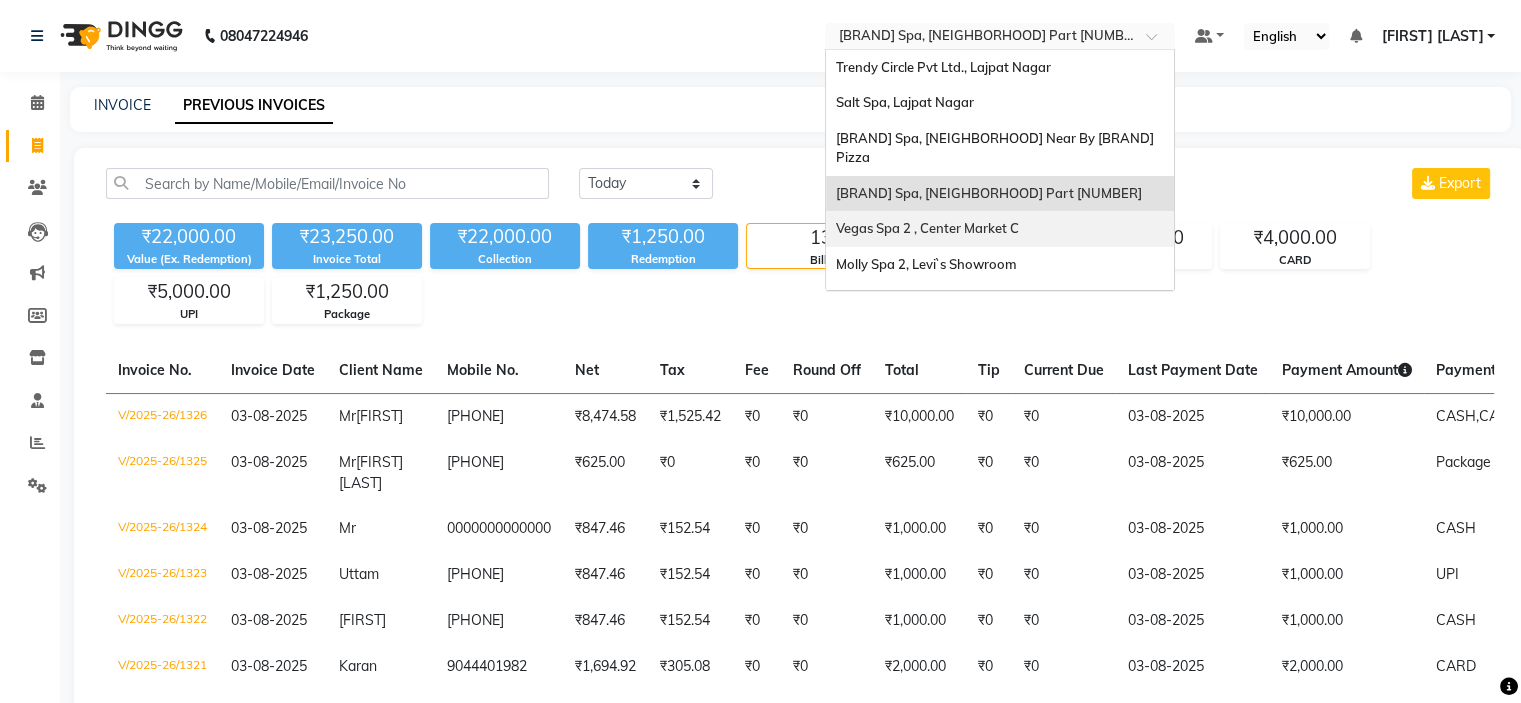 click on "Vegas Spa 2 , Center Market C" at bounding box center [927, 228] 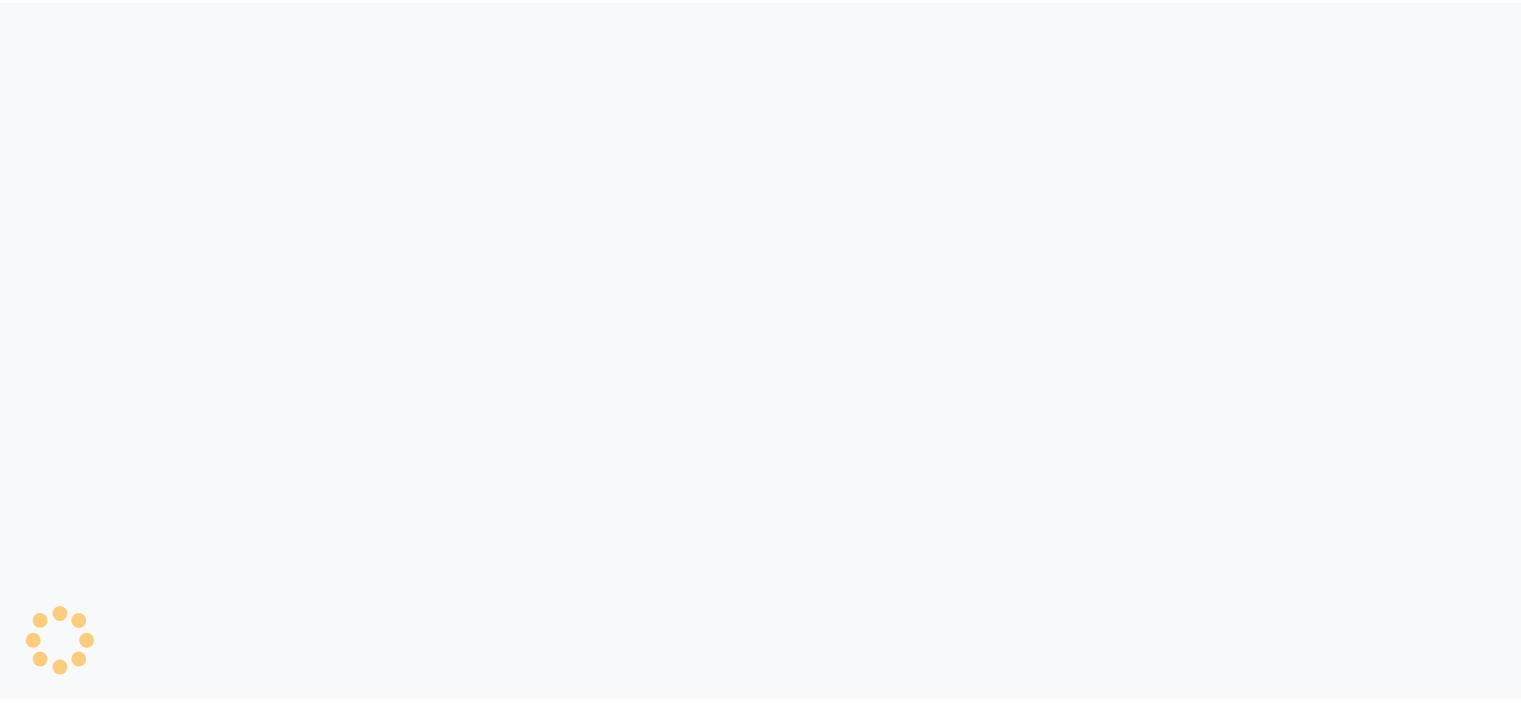 scroll, scrollTop: 0, scrollLeft: 0, axis: both 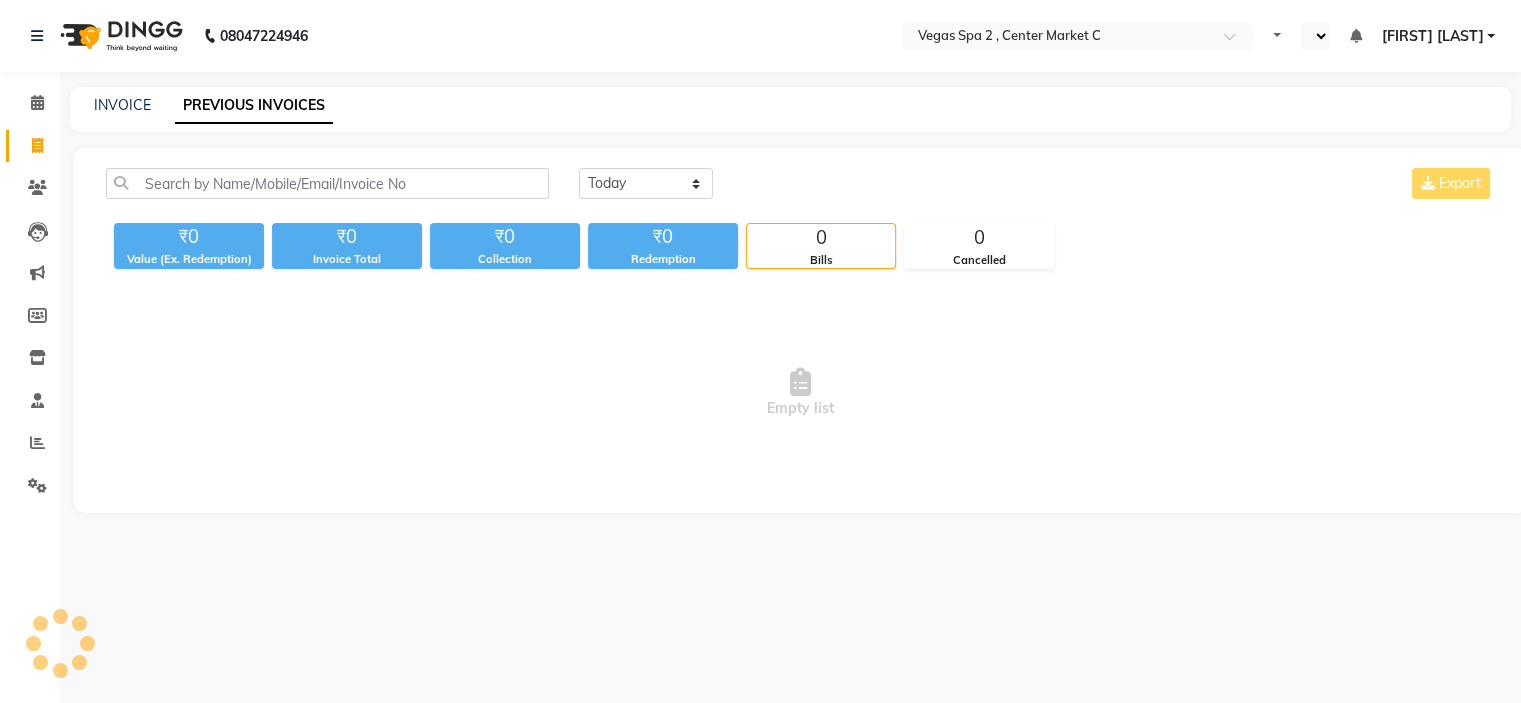 select on "en" 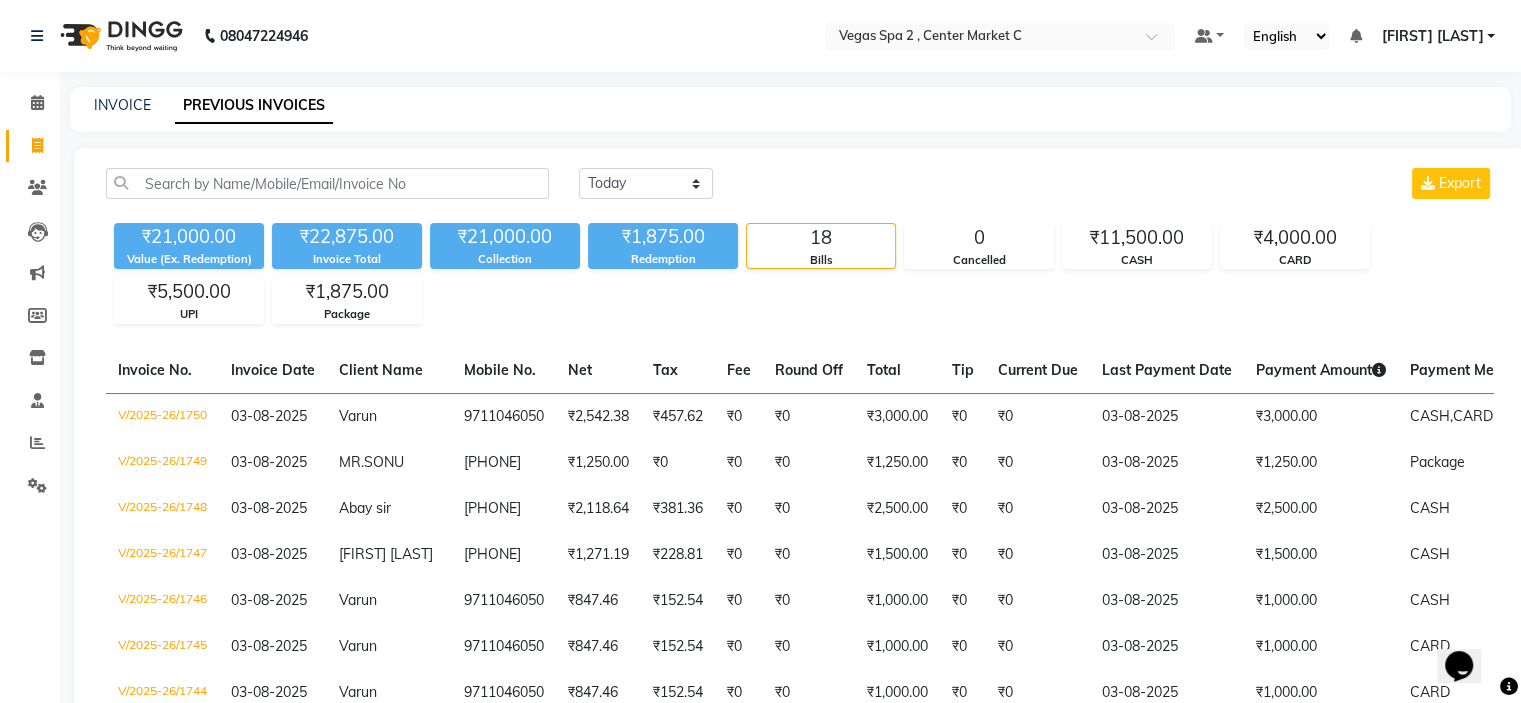 scroll, scrollTop: 0, scrollLeft: 0, axis: both 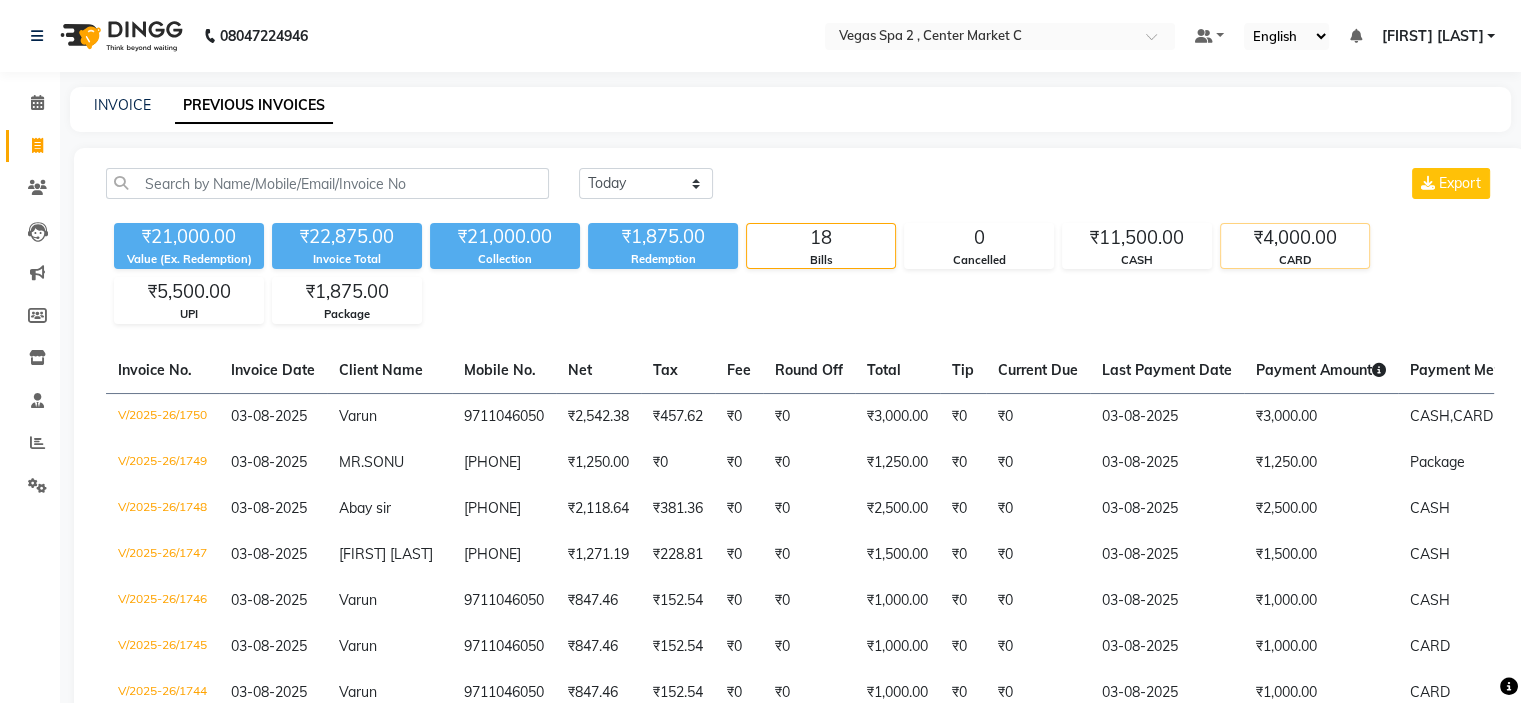click on "₹4,000.00" 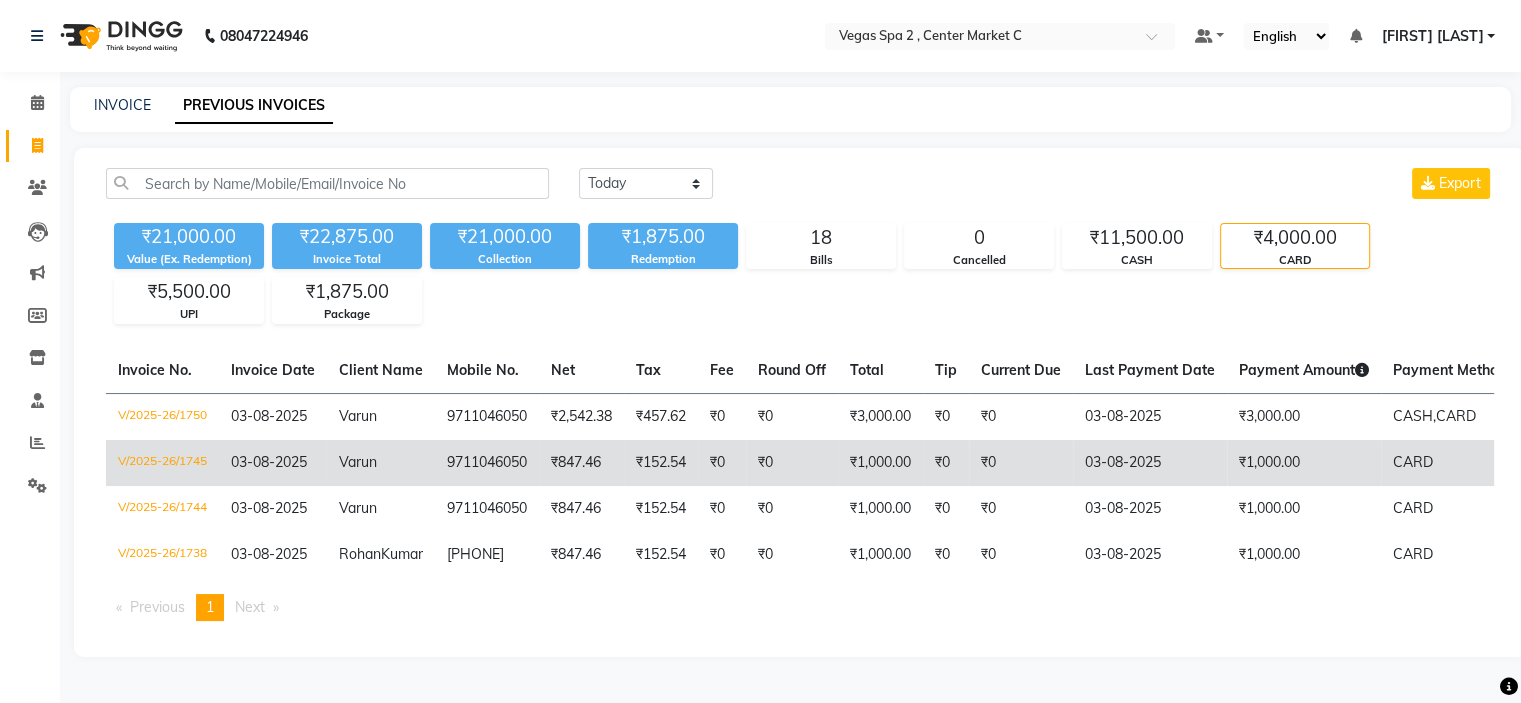 click on "03-08-2025" 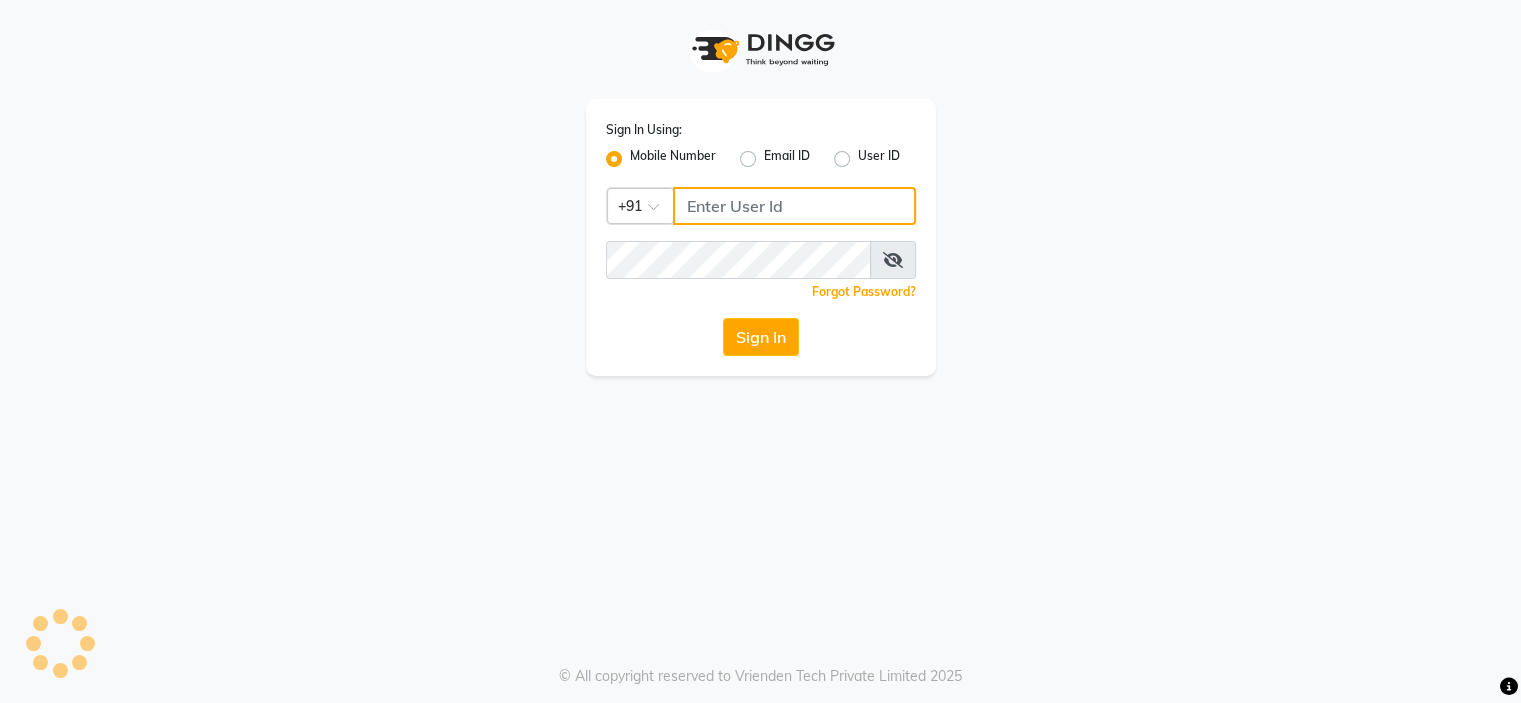 type on "9899525358" 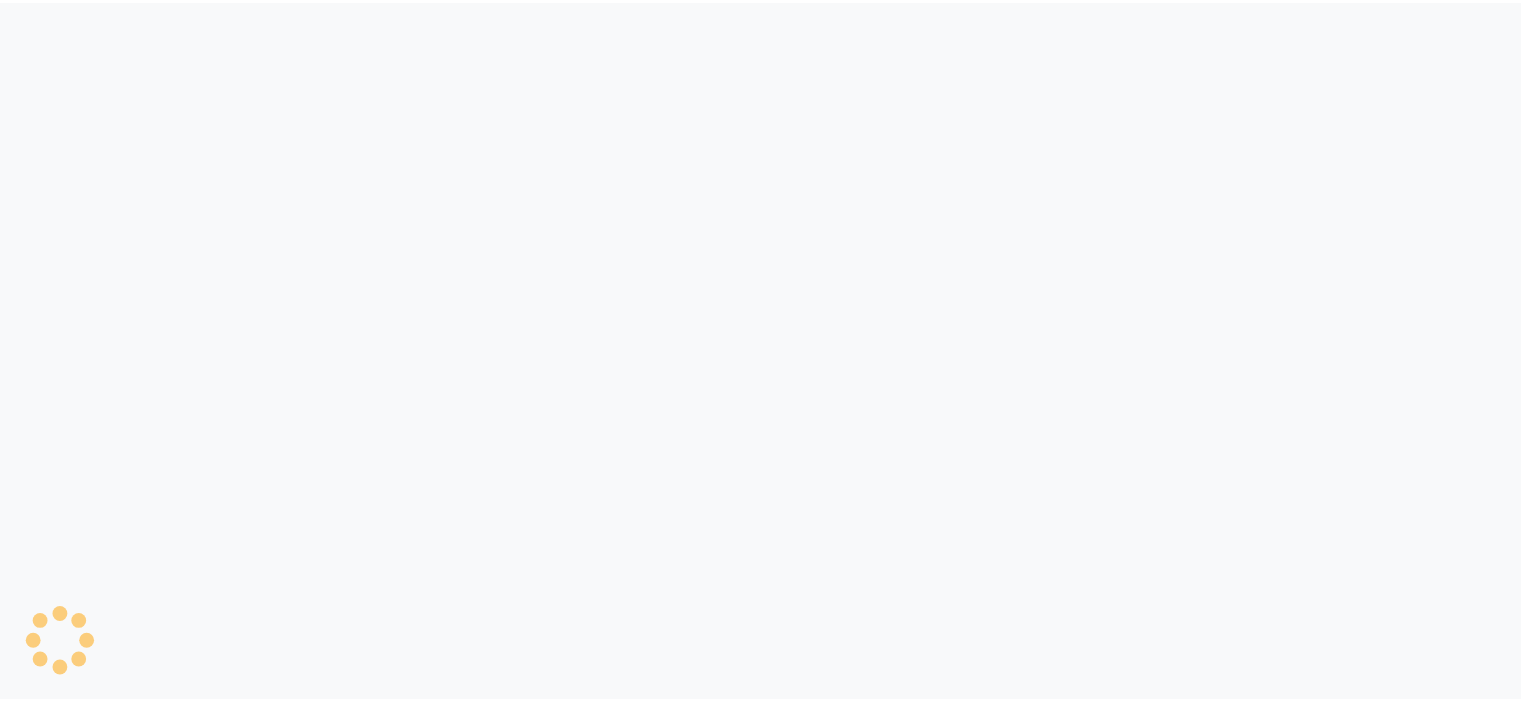 scroll, scrollTop: 0, scrollLeft: 0, axis: both 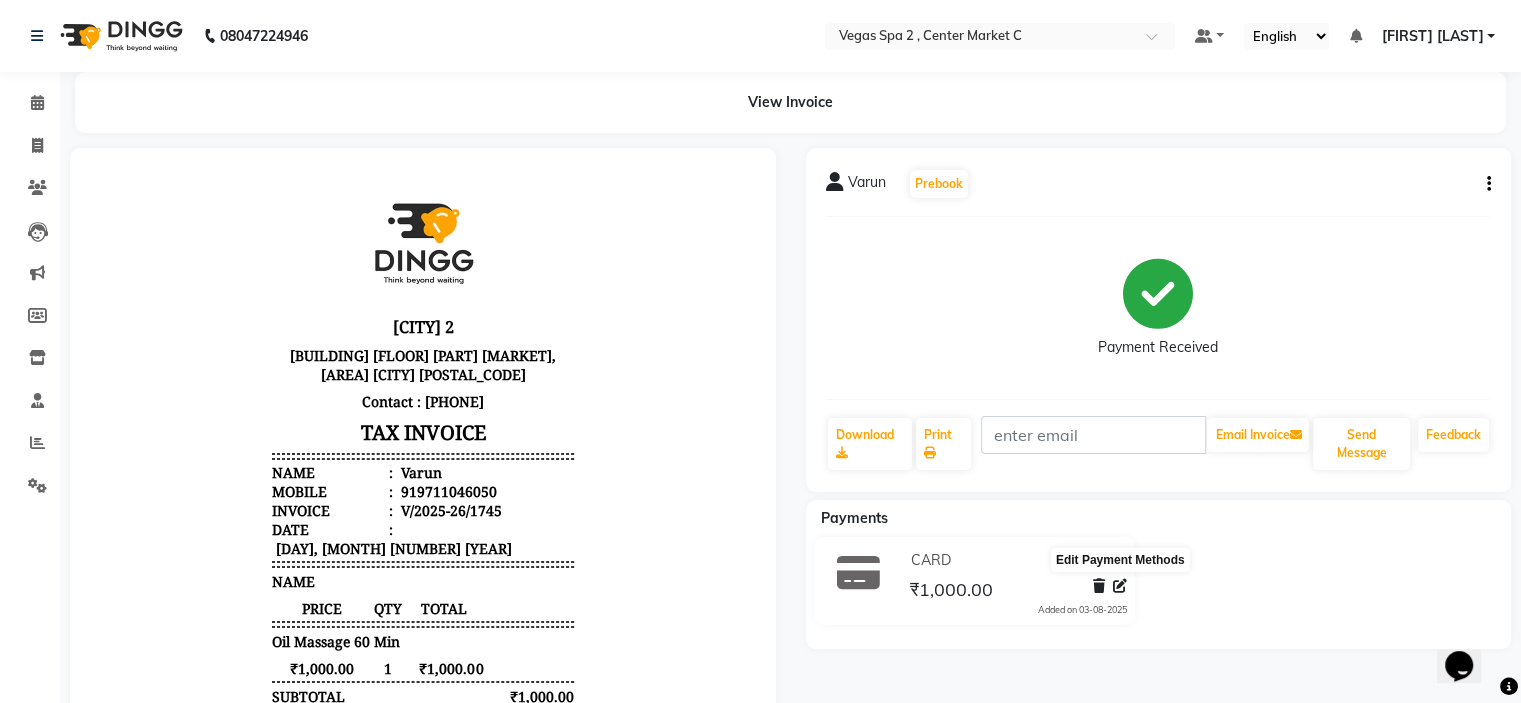 click 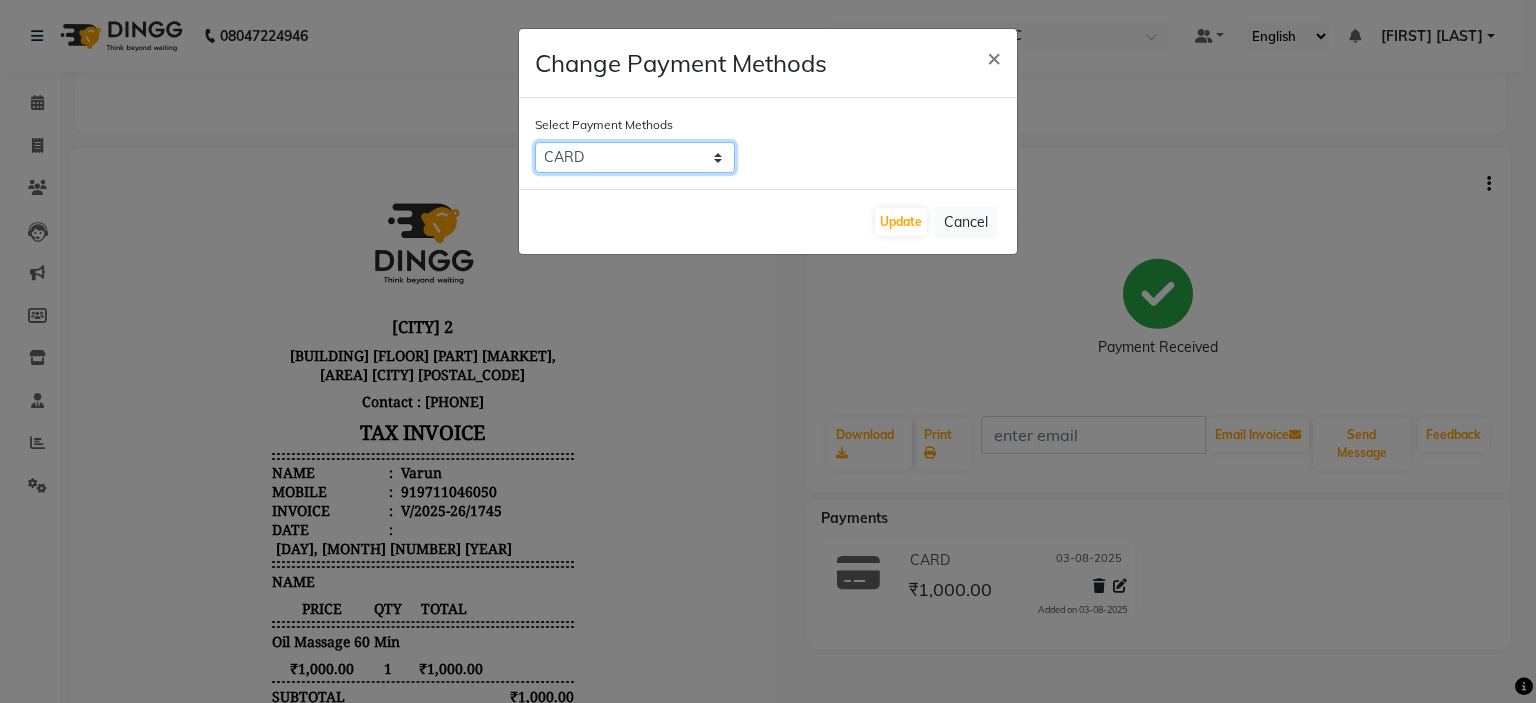 click on "CARD   UPI   CASH   Bank" 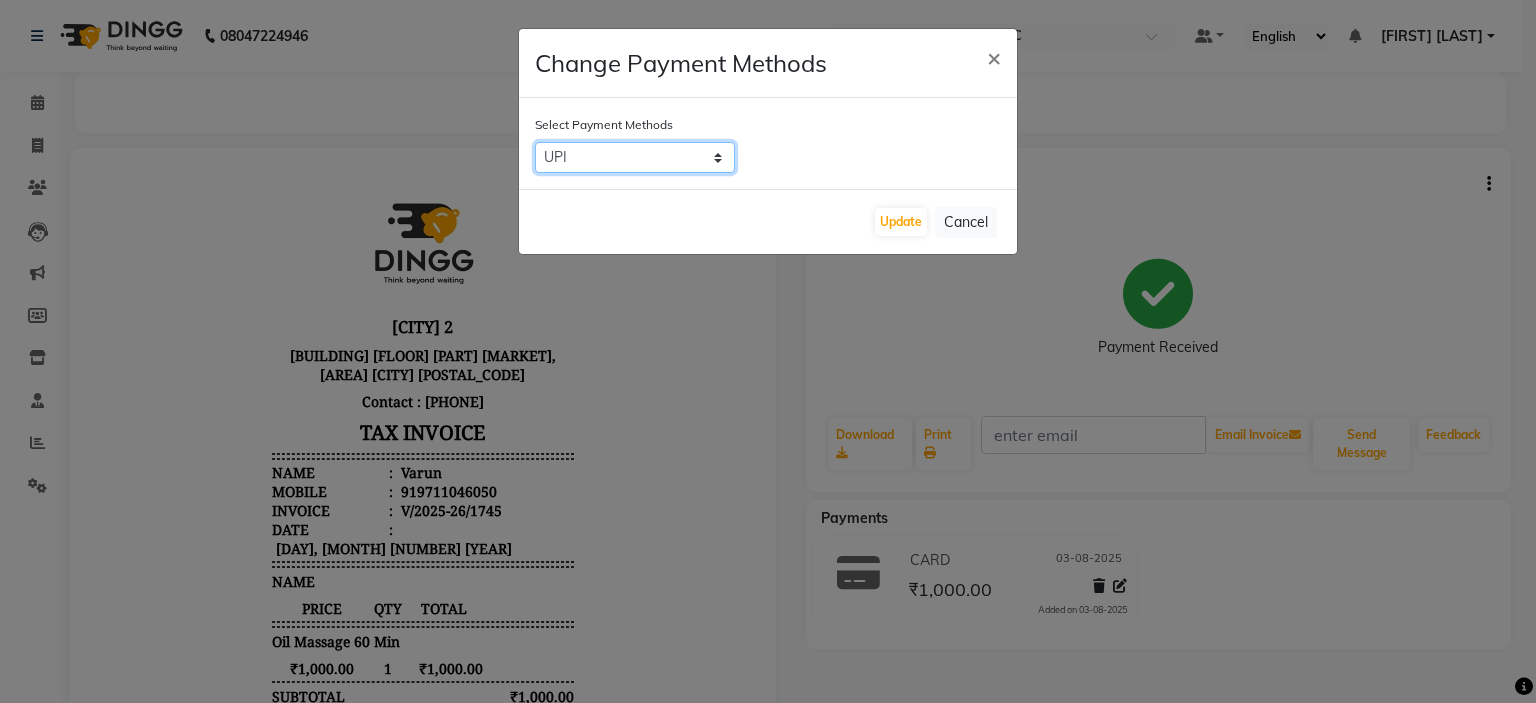 click on "CARD   UPI   CASH   Bank" 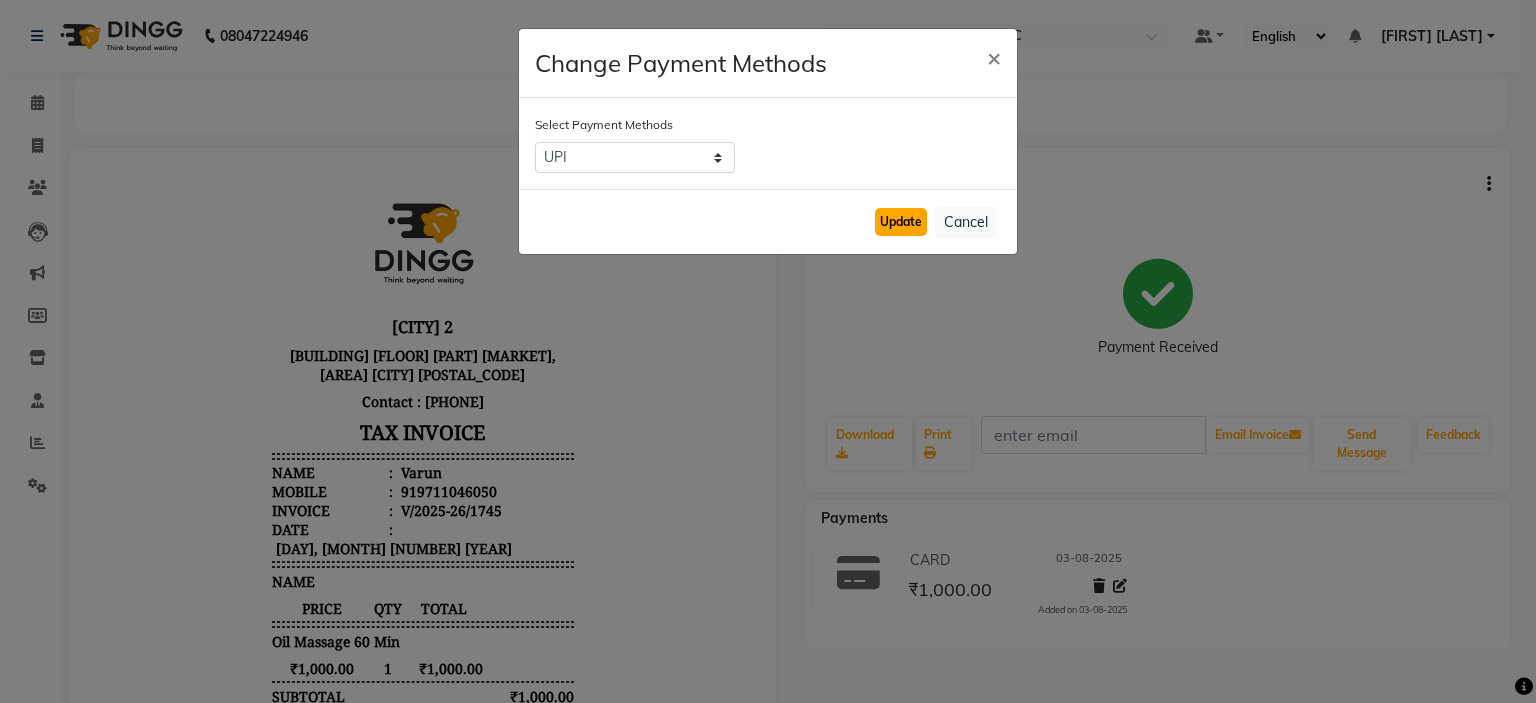 click on "Update" 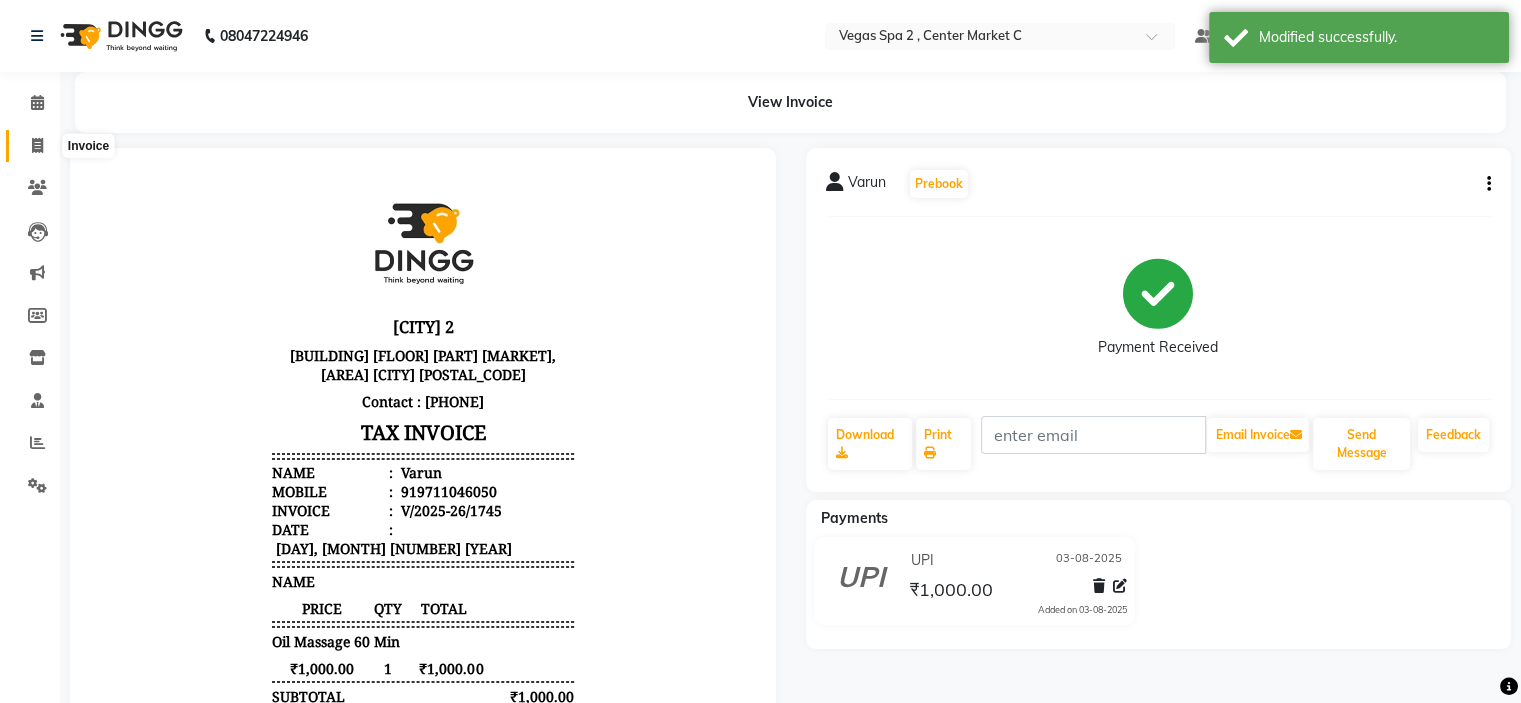 click 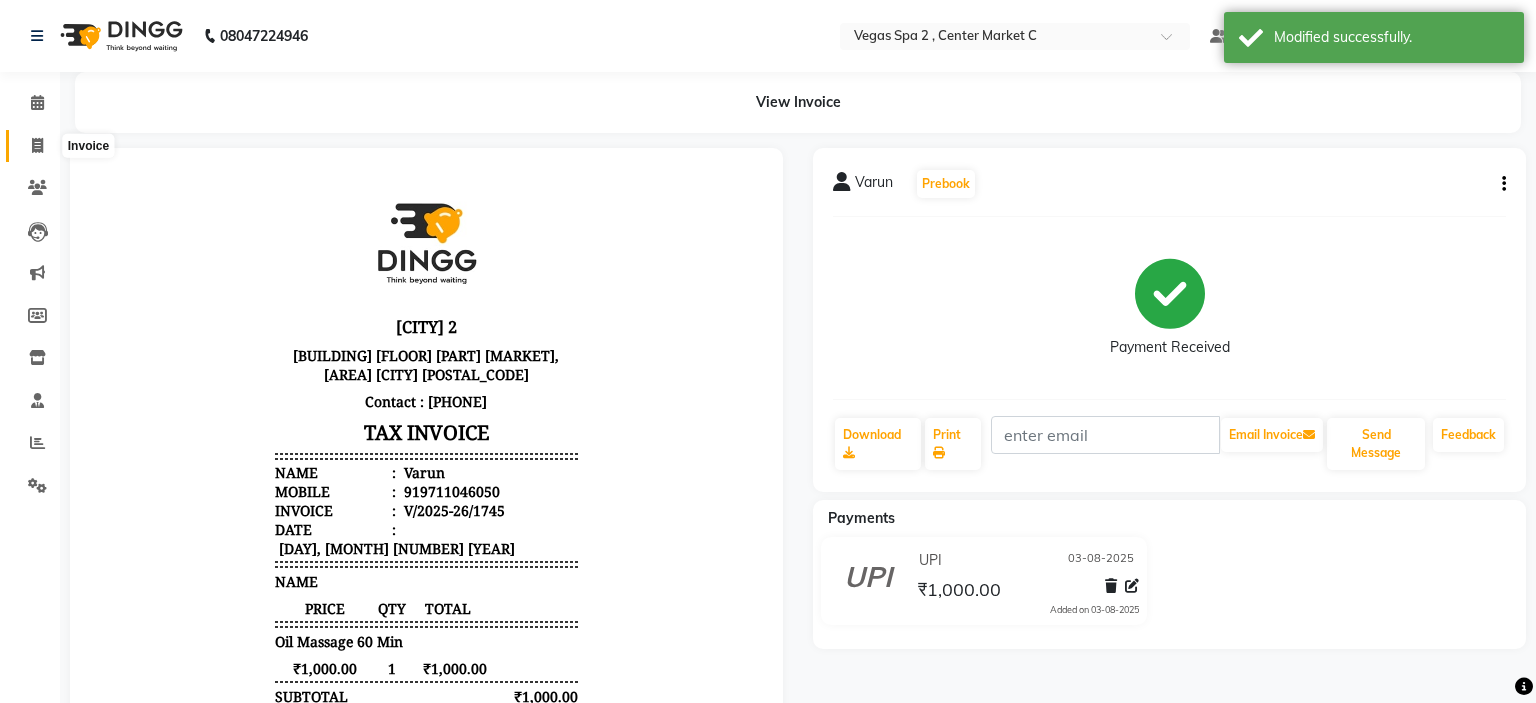 select on "7597" 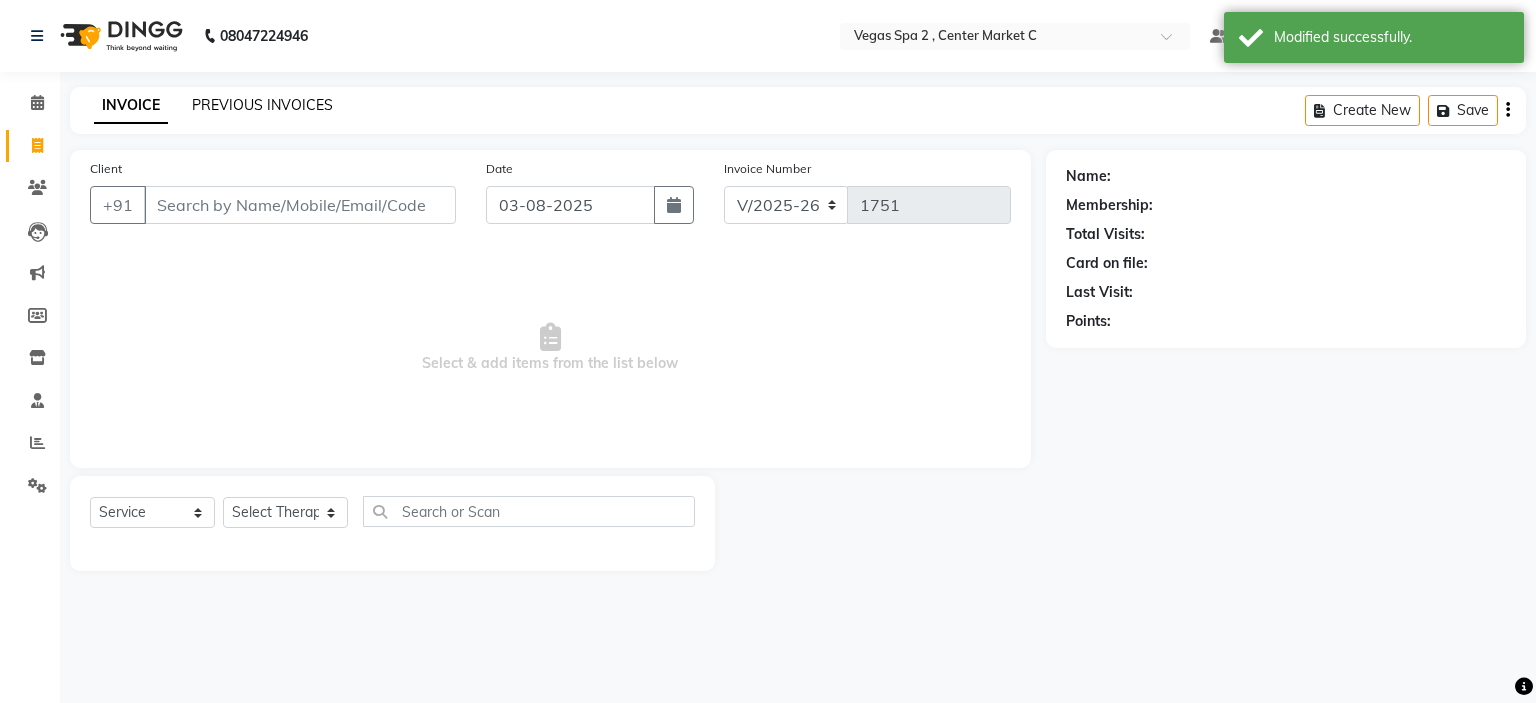 click on "PREVIOUS INVOICES" 